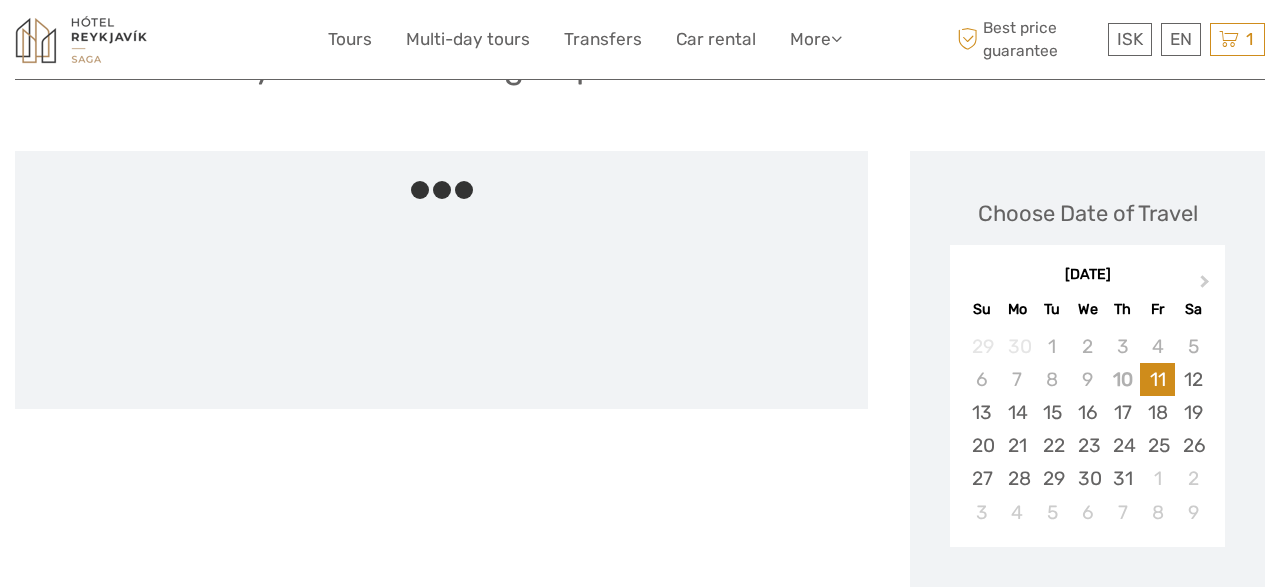 scroll, scrollTop: 200, scrollLeft: 0, axis: vertical 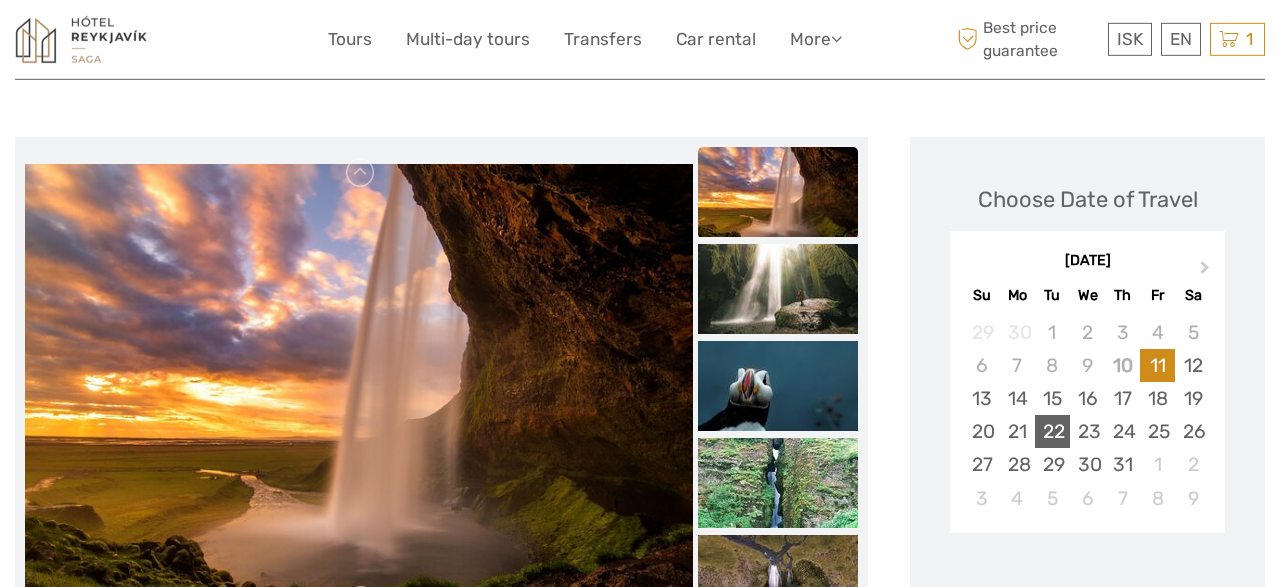 click on "22" at bounding box center [1052, 431] 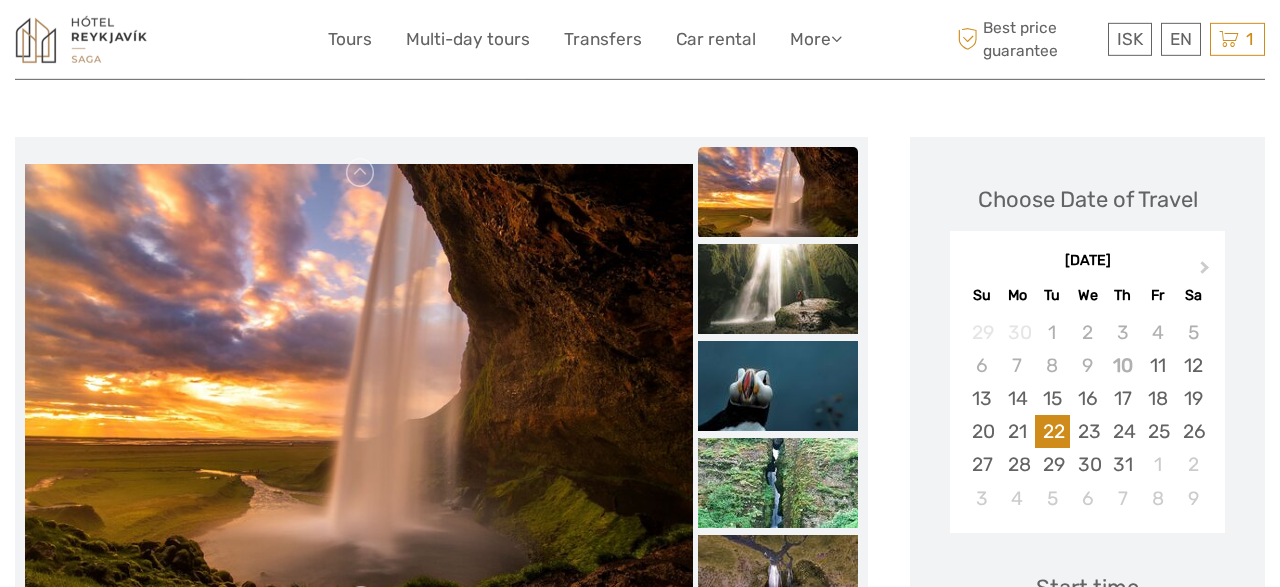 scroll, scrollTop: 0, scrollLeft: 0, axis: both 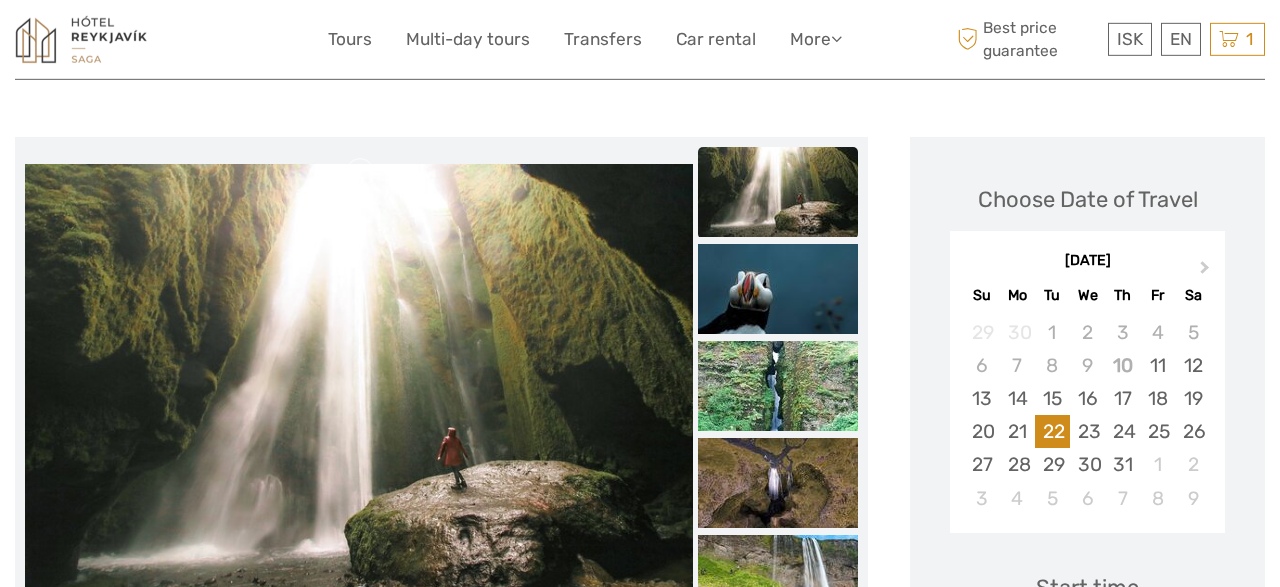 click on "22" at bounding box center [1052, 431] 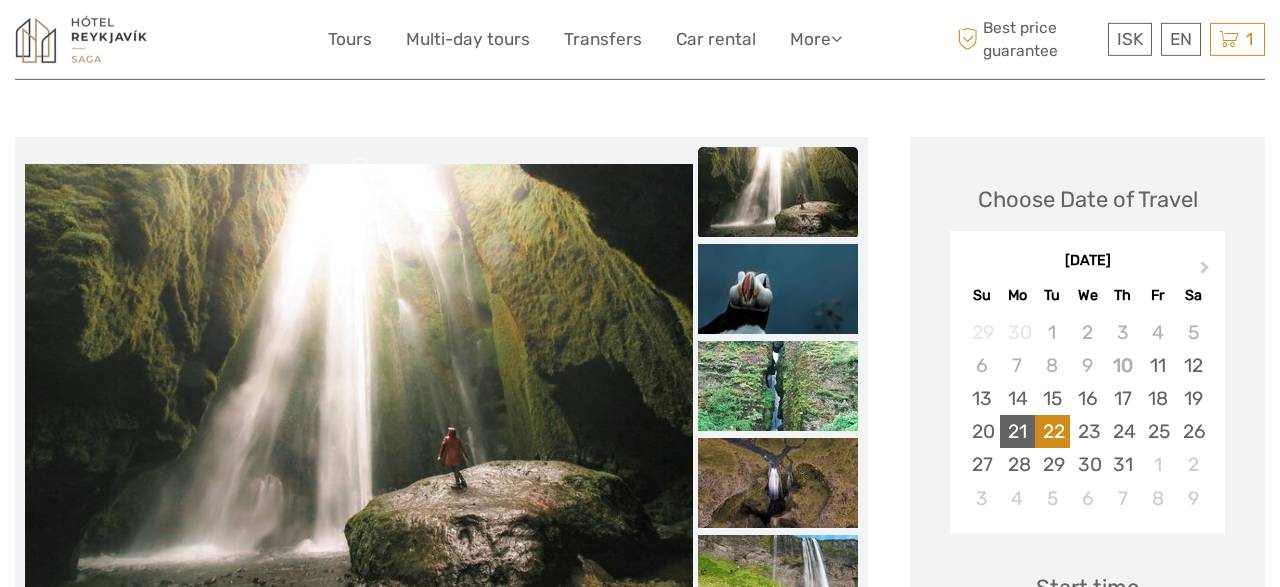 click on "21" at bounding box center (1017, 431) 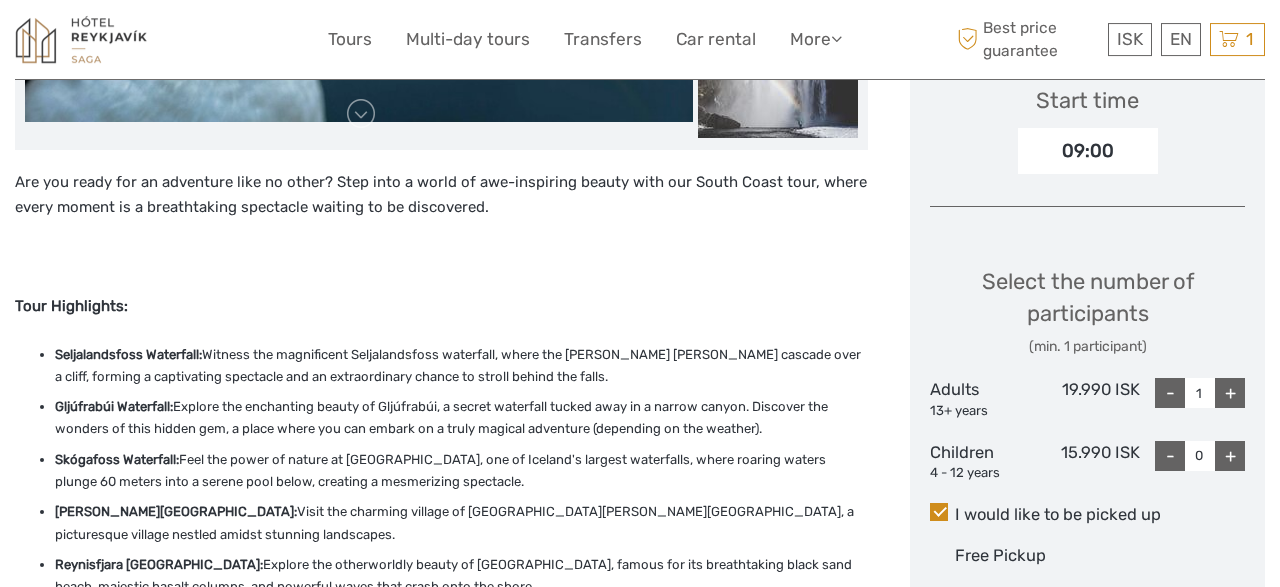 scroll, scrollTop: 712, scrollLeft: 0, axis: vertical 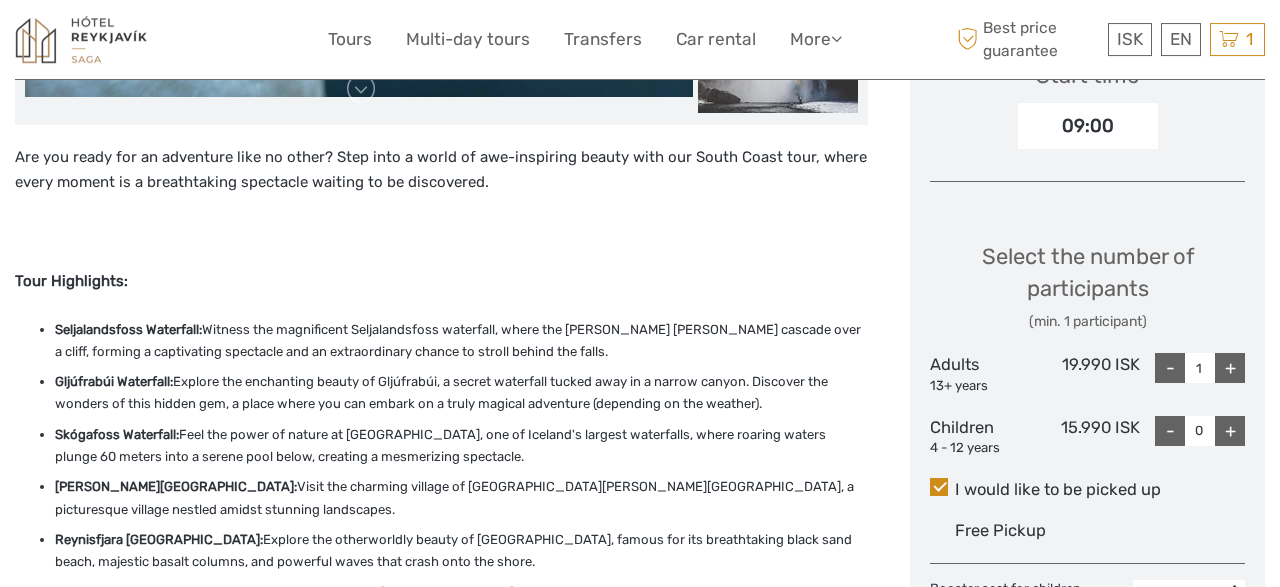 click on "+" at bounding box center [1230, 431] 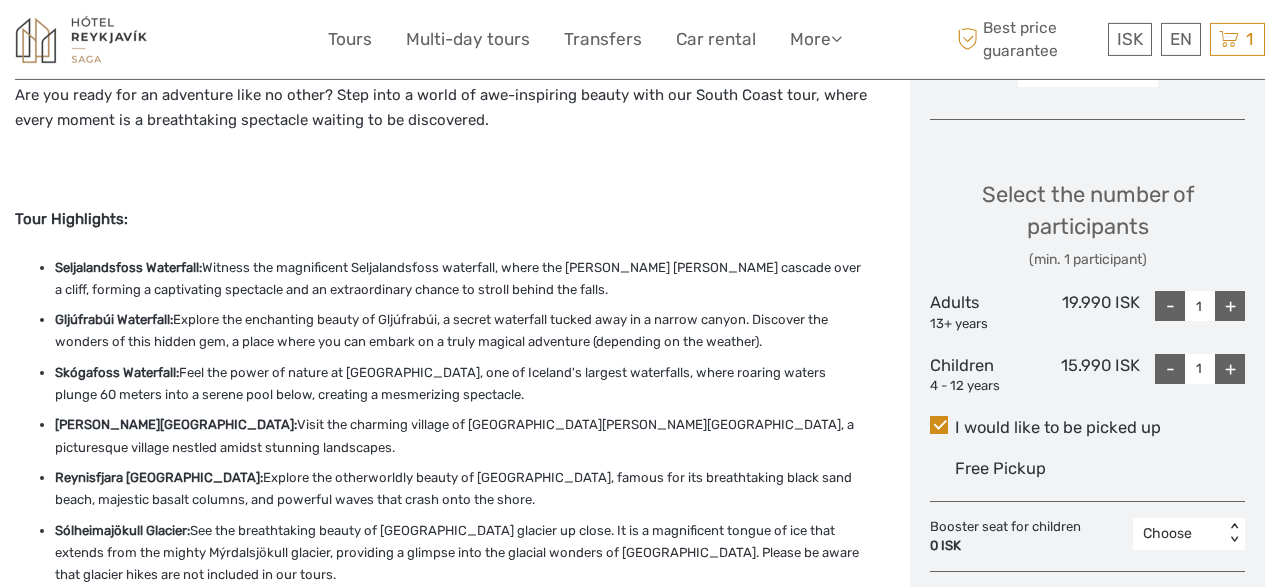 scroll, scrollTop: 762, scrollLeft: 0, axis: vertical 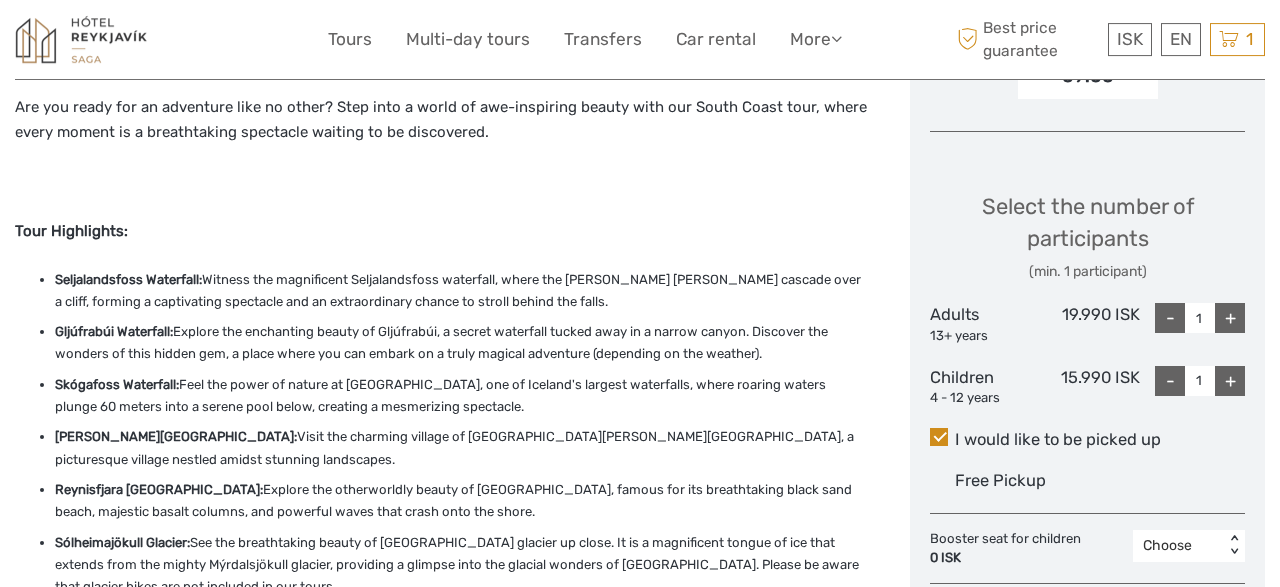 click on "Choose < >" at bounding box center (1189, 546) 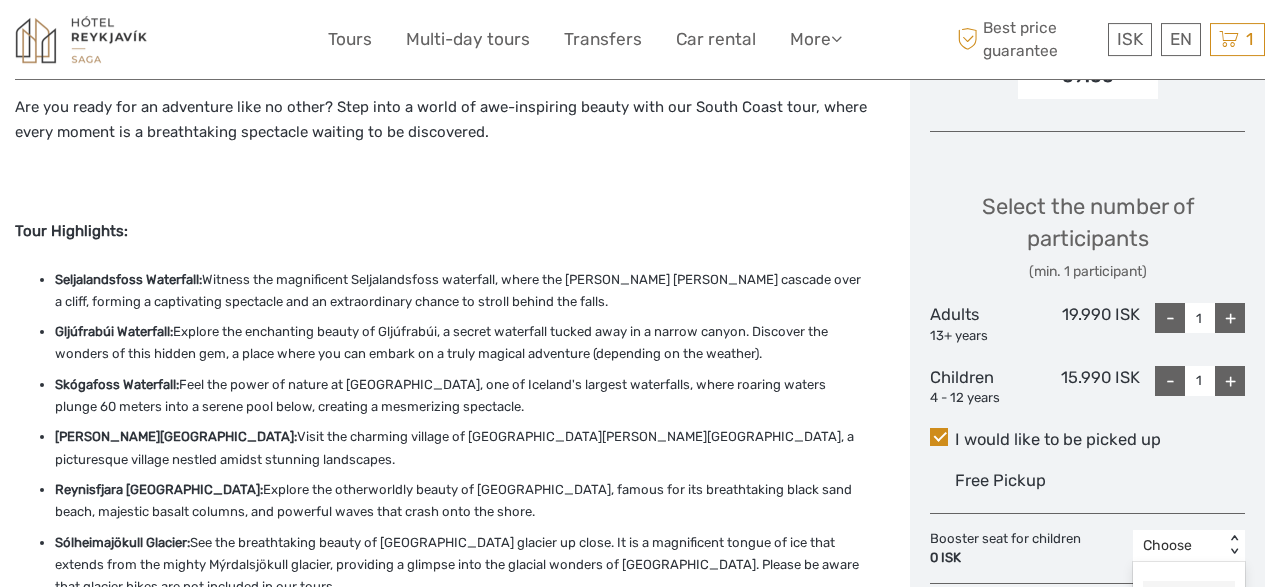 scroll, scrollTop: 882, scrollLeft: 0, axis: vertical 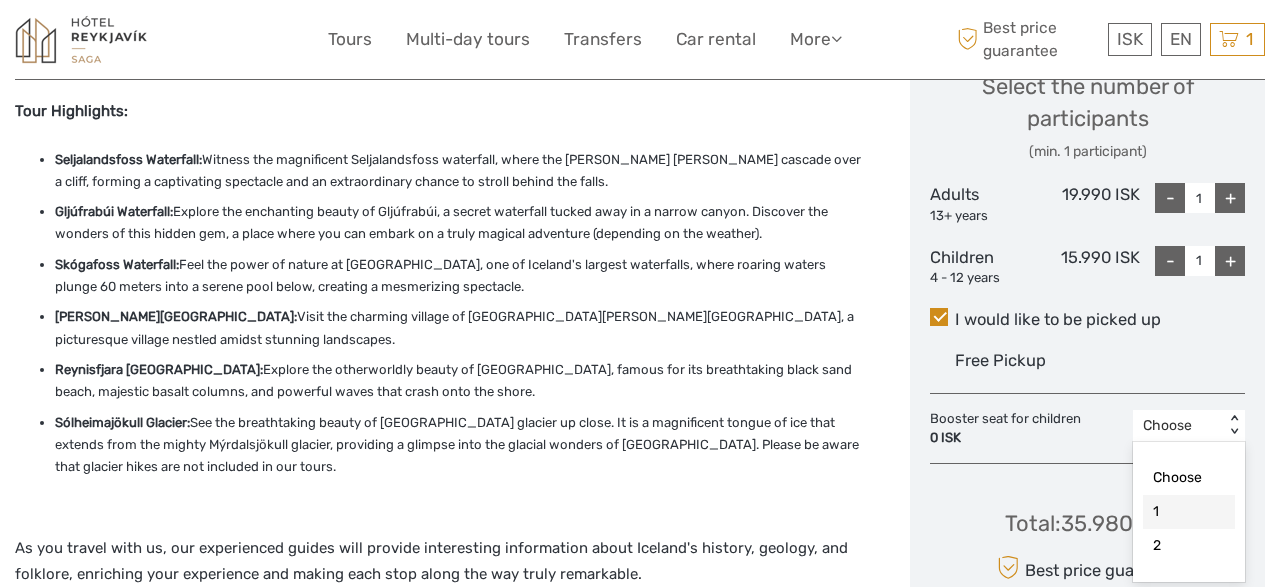 click on "1" at bounding box center [1189, 512] 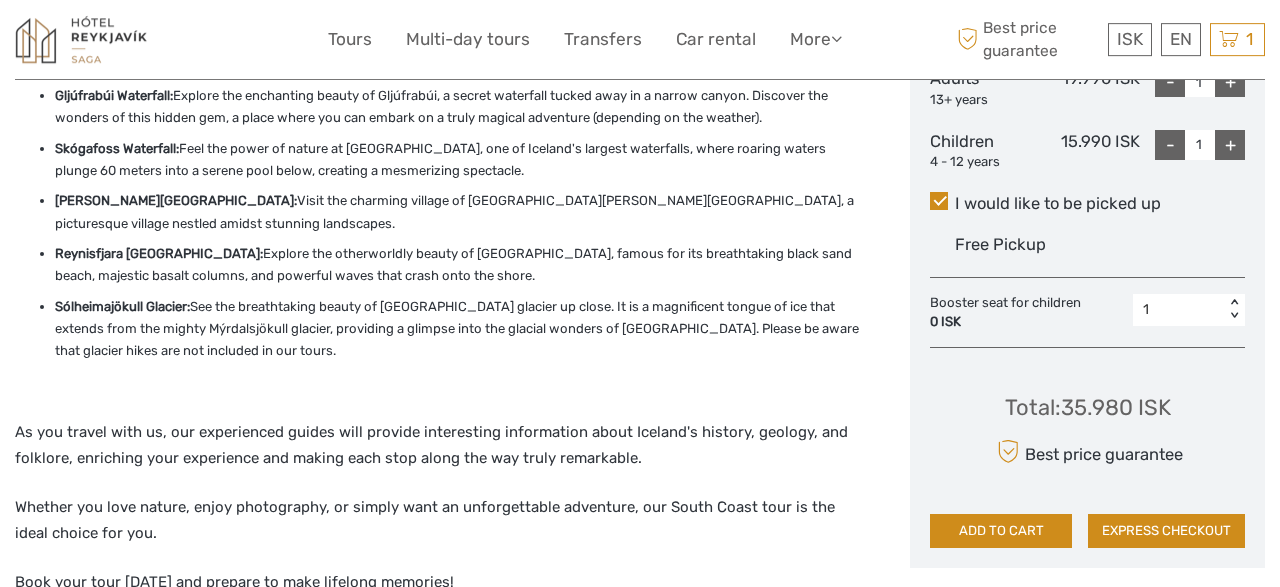 scroll, scrollTop: 1000, scrollLeft: 0, axis: vertical 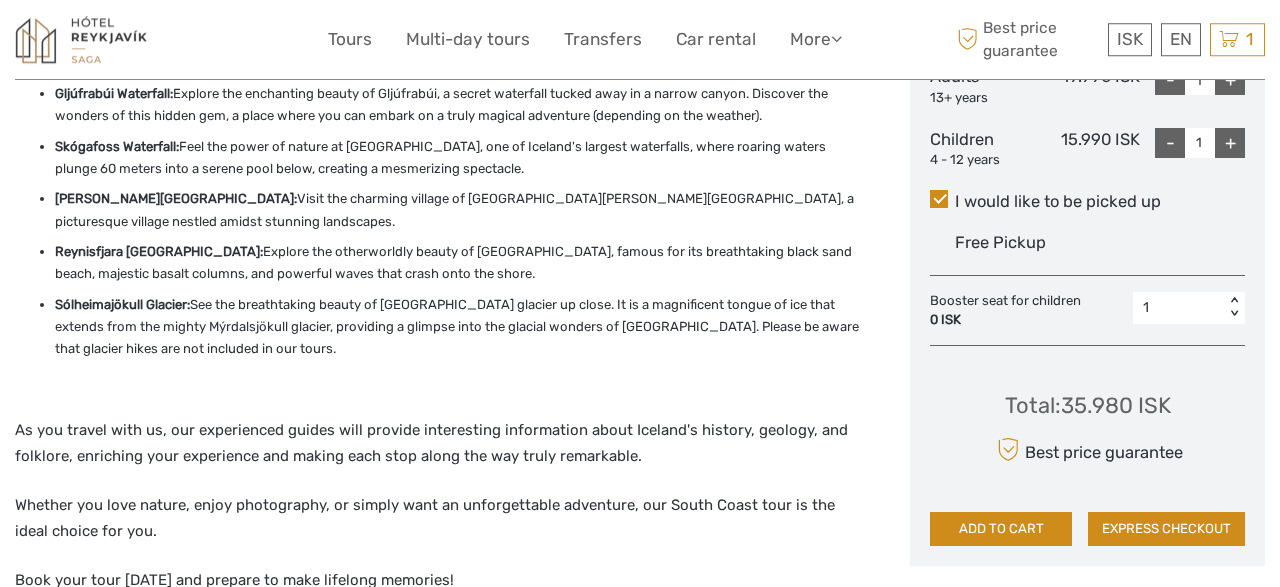 click on "EXPRESS CHECKOUT" at bounding box center [1166, 529] 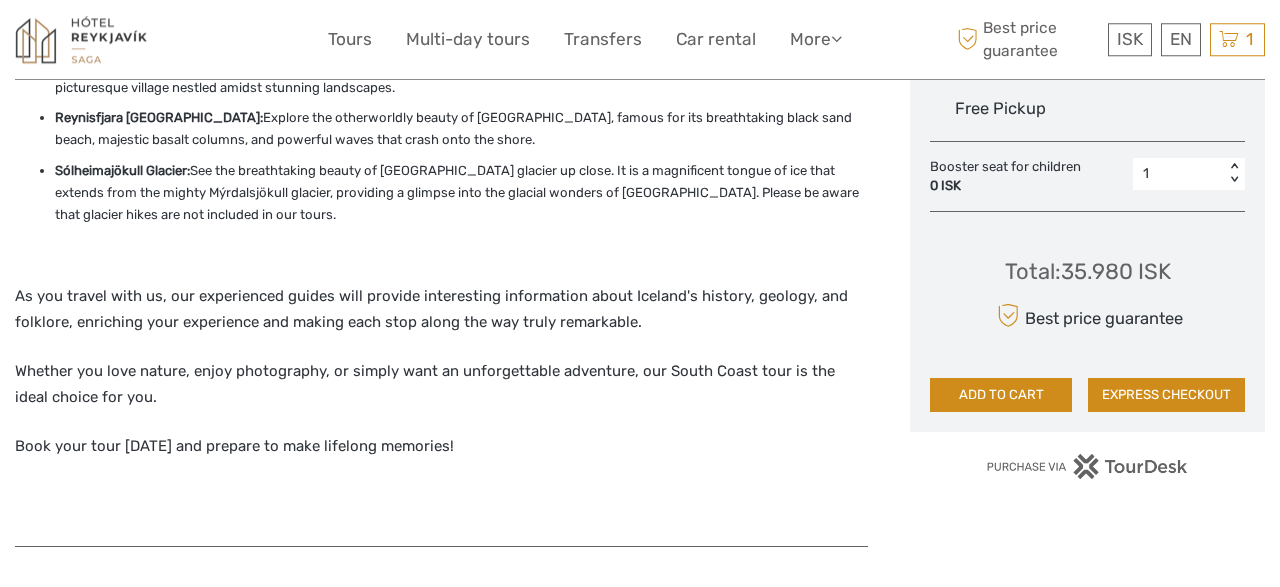 scroll, scrollTop: 1143, scrollLeft: 0, axis: vertical 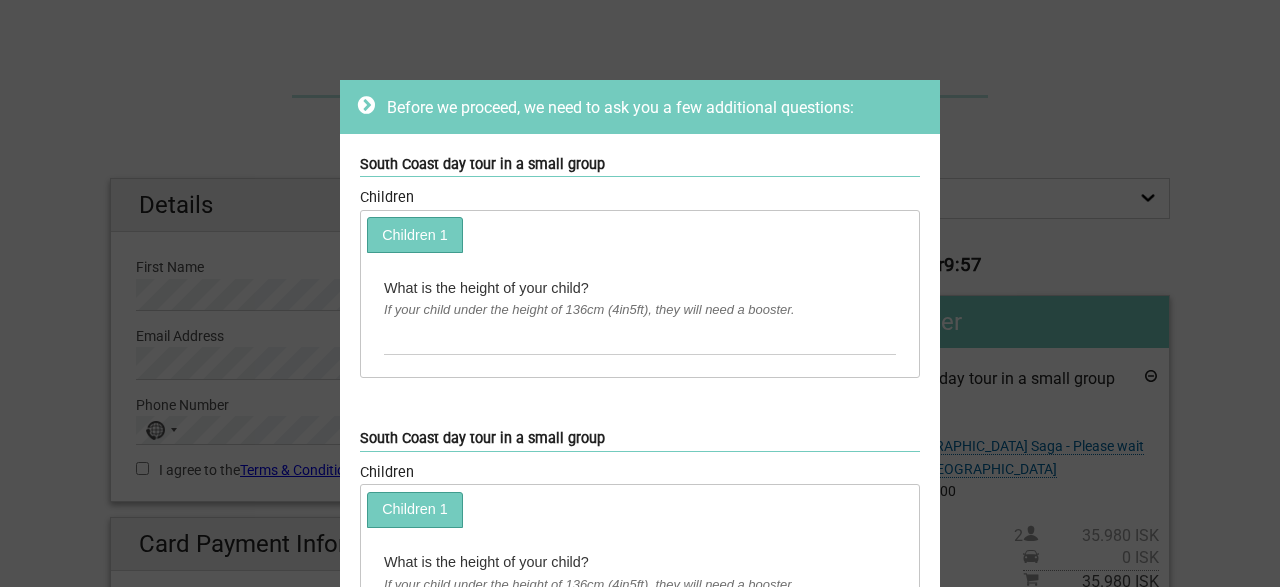 click on "If your child under the height of 136cm (4in5ft), they will need a booster." at bounding box center [640, 310] 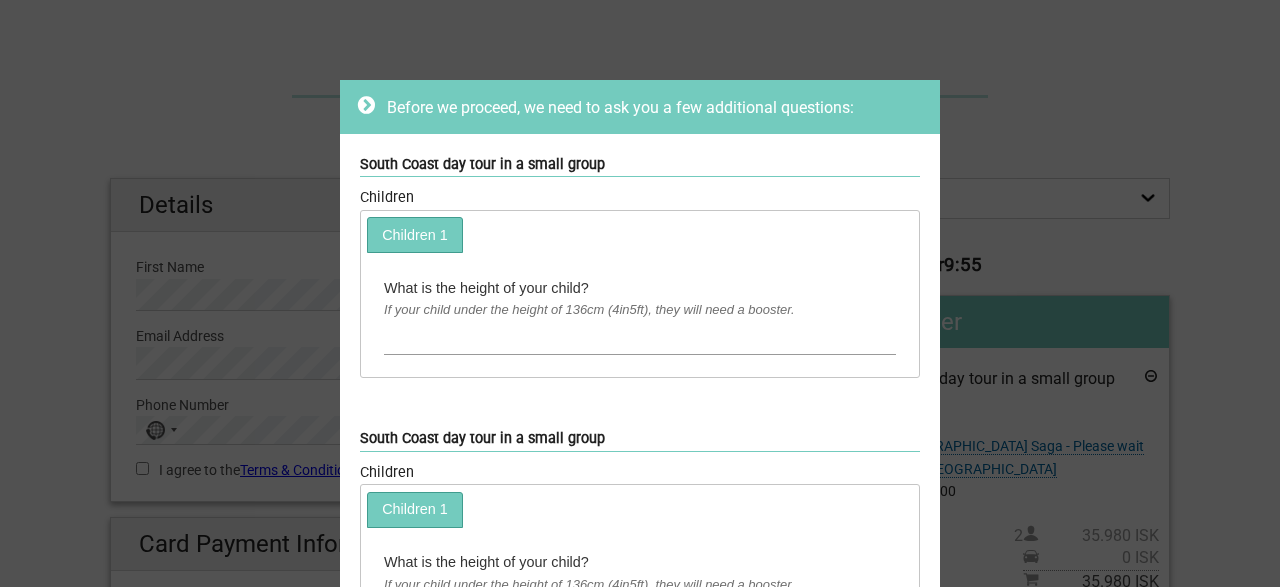 click at bounding box center [640, 338] 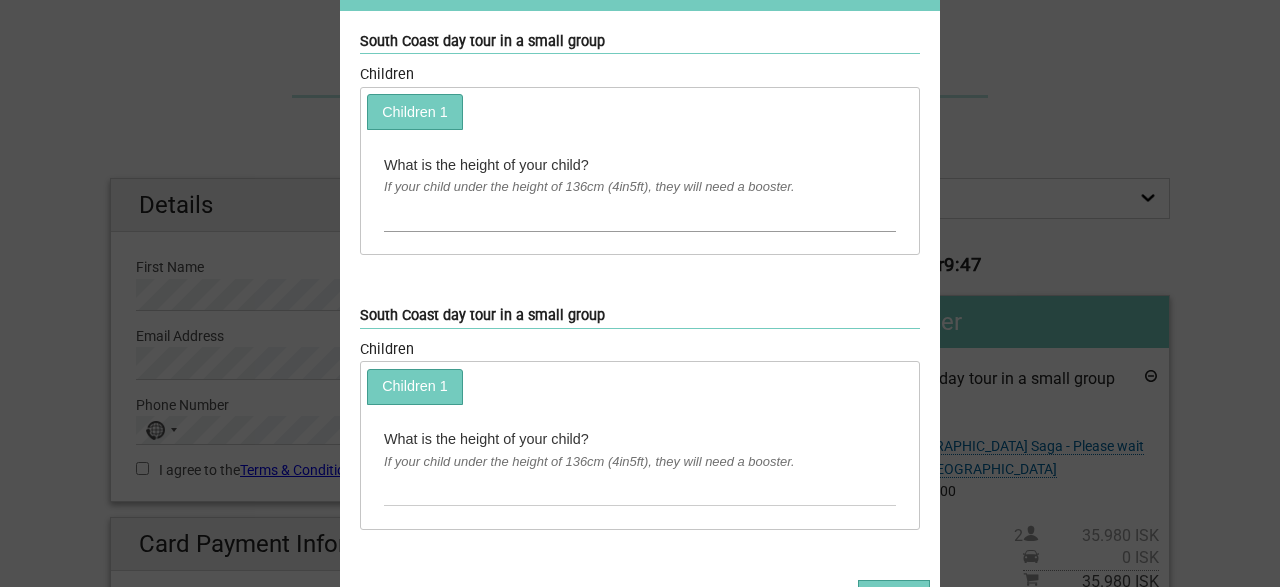 scroll, scrollTop: 122, scrollLeft: 0, axis: vertical 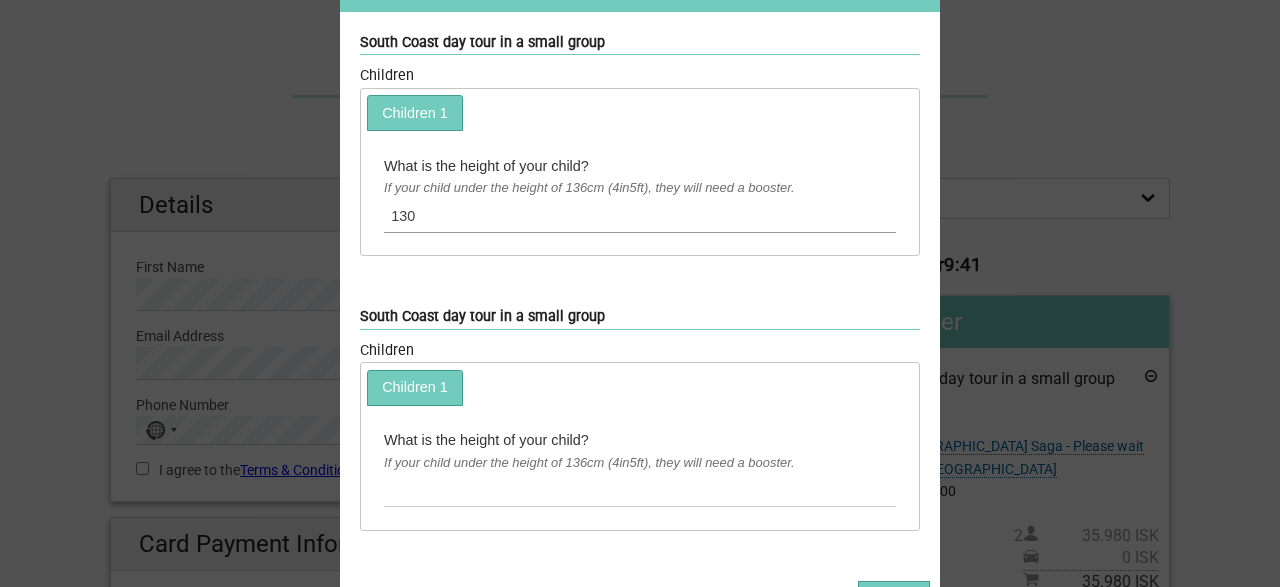 type on "130" 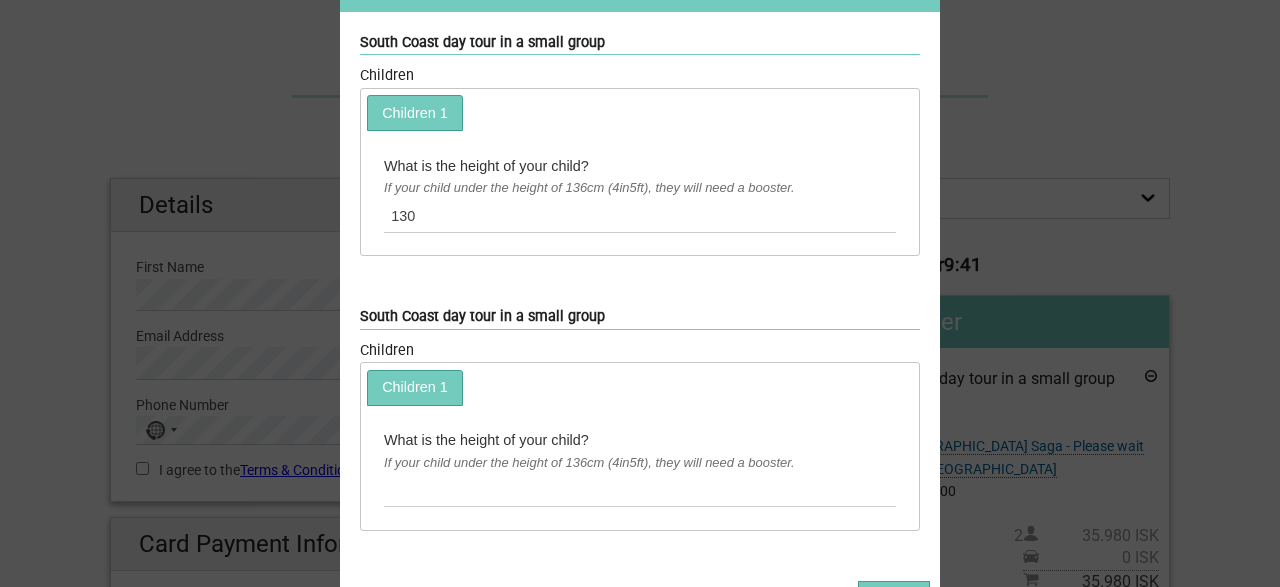 click on "What is the height of your child?
If your child under the height of 136cm (4in5ft), they will need a booster.
Required" at bounding box center [640, 466] 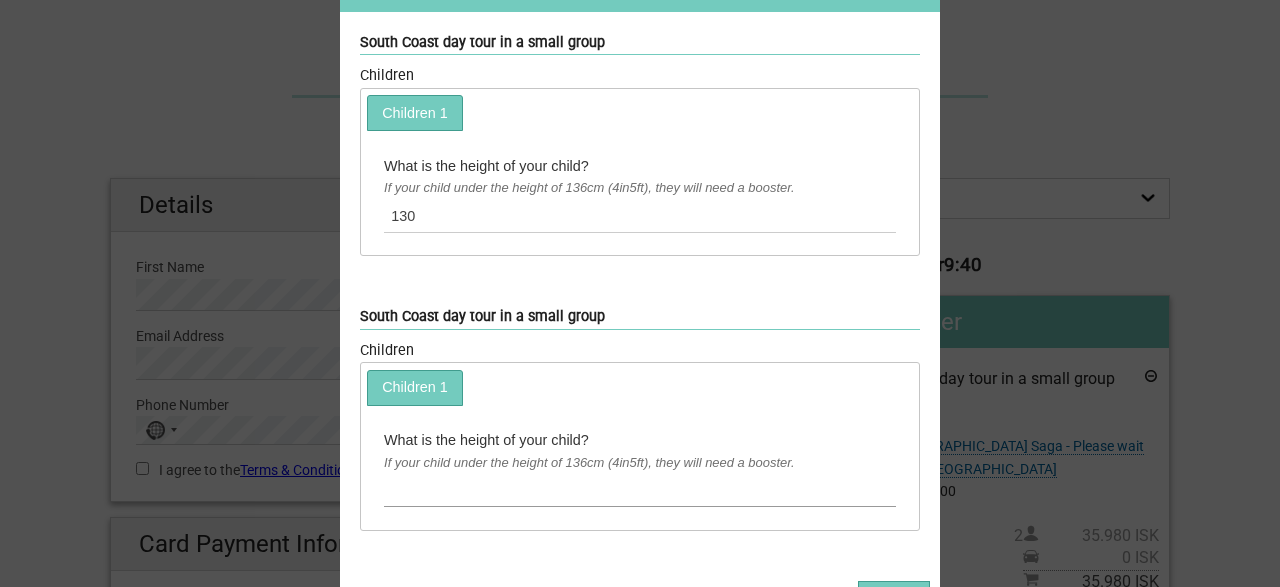 click at bounding box center [640, 490] 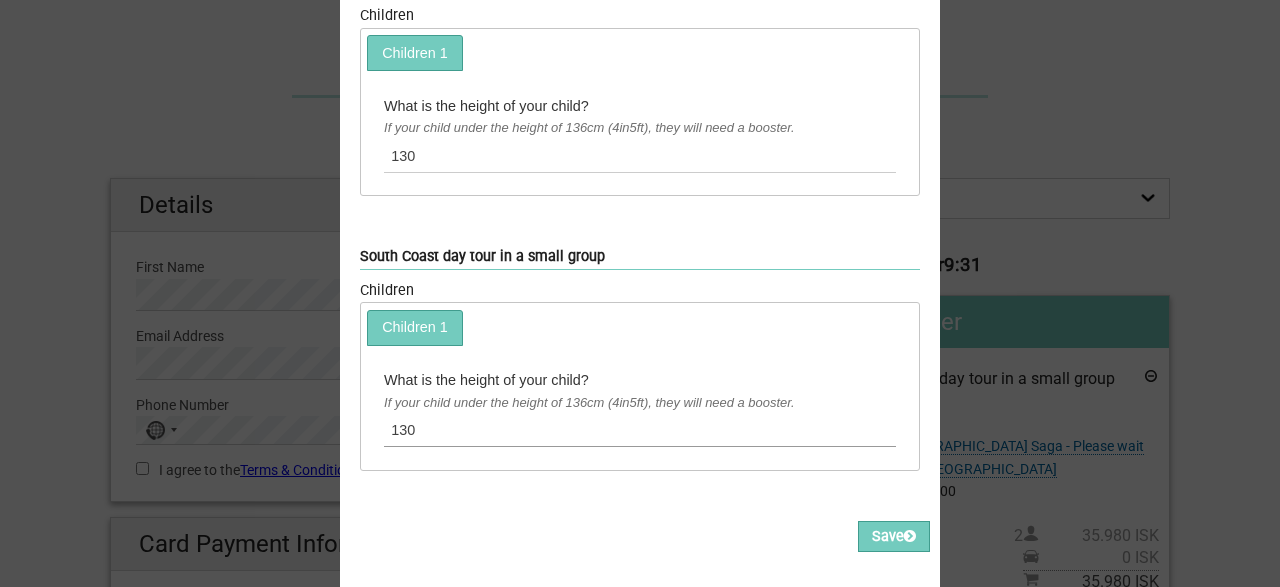 scroll, scrollTop: 185, scrollLeft: 0, axis: vertical 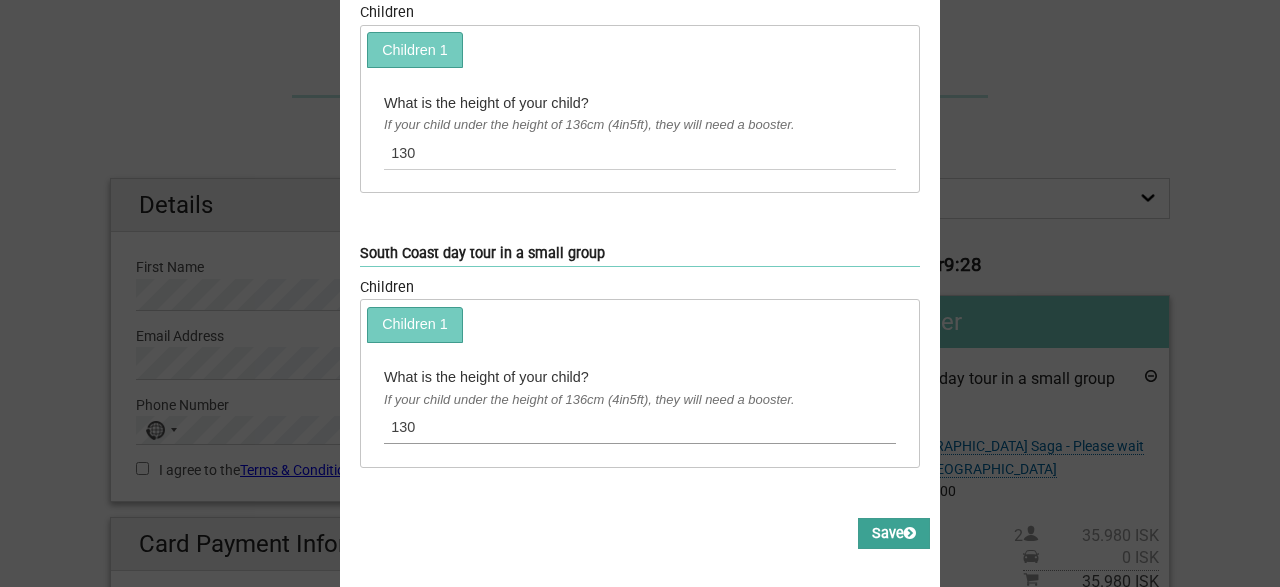 type on "130" 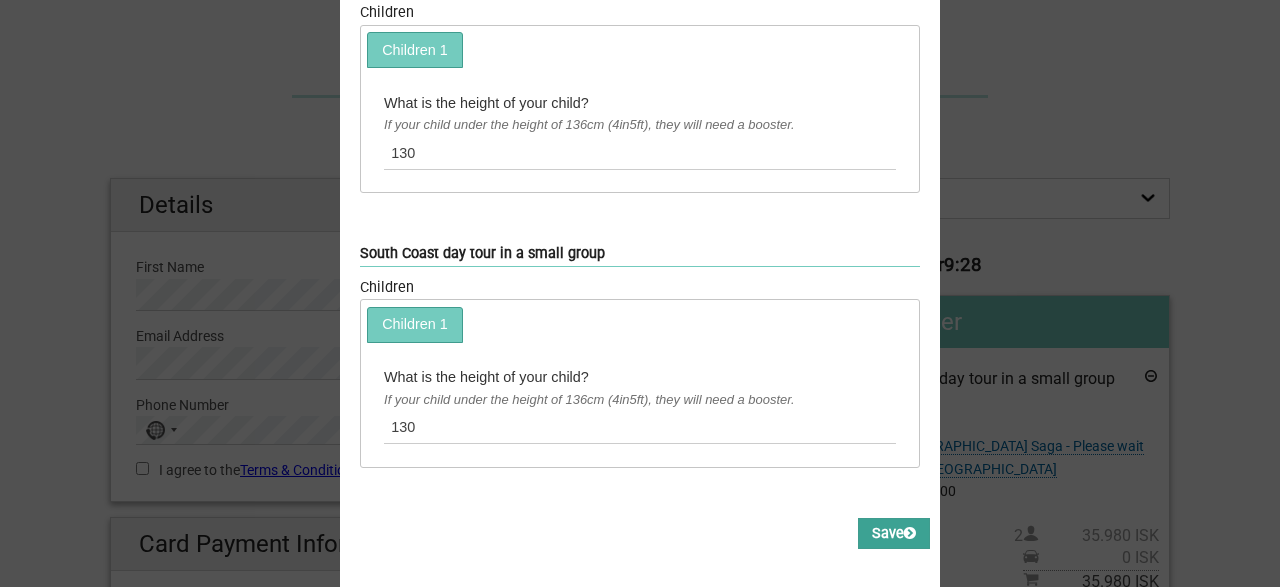 click on "Save" at bounding box center (894, 533) 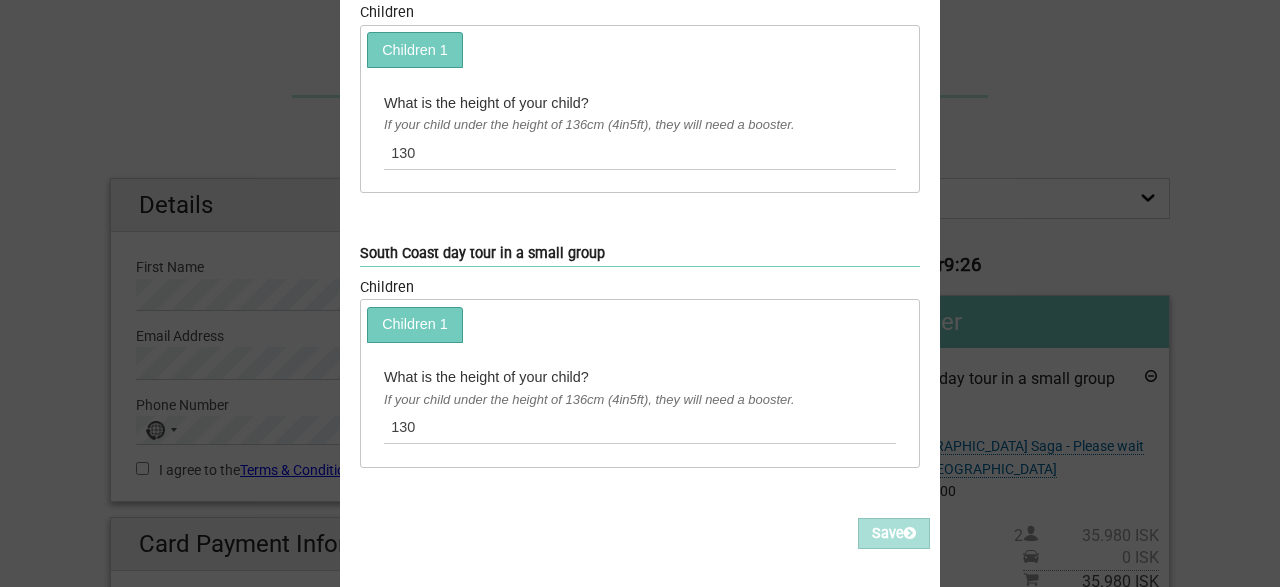 click on "Before we proceed, we need to ask you a few additional questions:
South Coast day tour in a small group
Children
Children 1
What is the height of your child?
If your child under the height of 136cm (4in5ft), they will need a booster.
130
Required
South Coast day tour in a small group
Children
Children 1
What is the height of your child?
If your child under the height of 136cm (4in5ft), they will need a booster.
130
Required
Save" at bounding box center [640, 293] 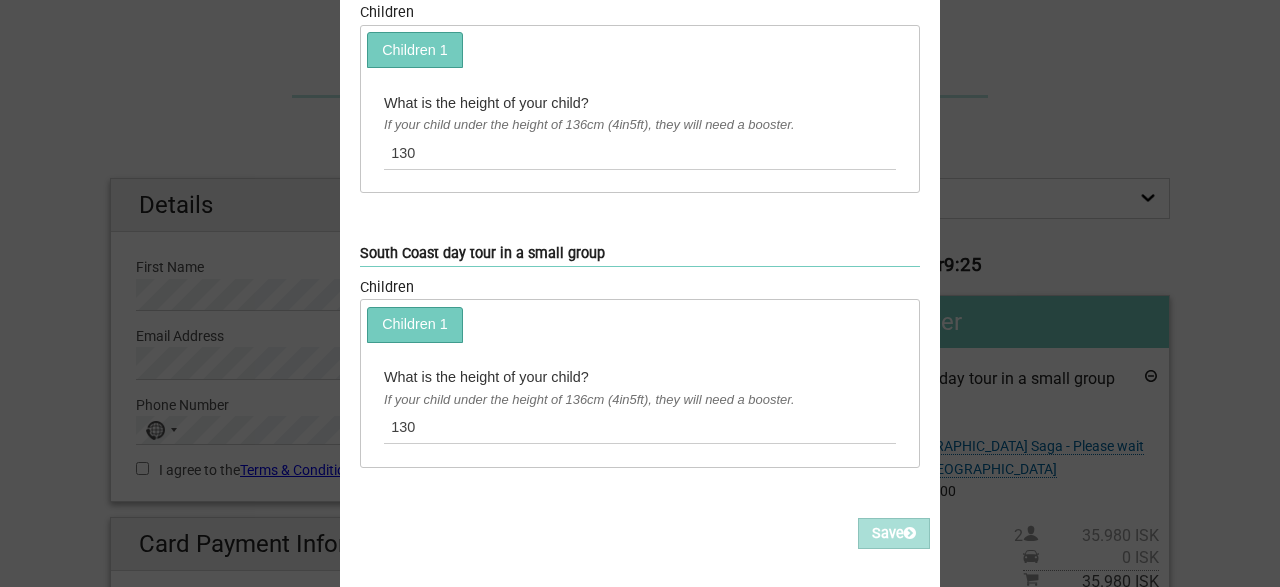 scroll, scrollTop: 241, scrollLeft: 0, axis: vertical 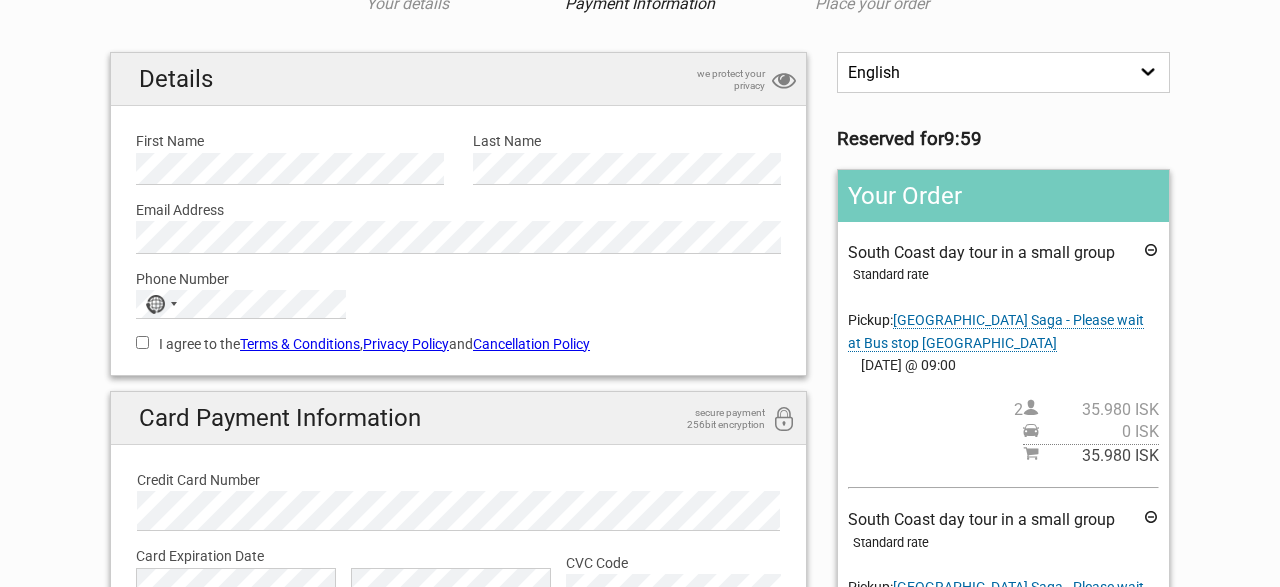 click at bounding box center (1031, 409) 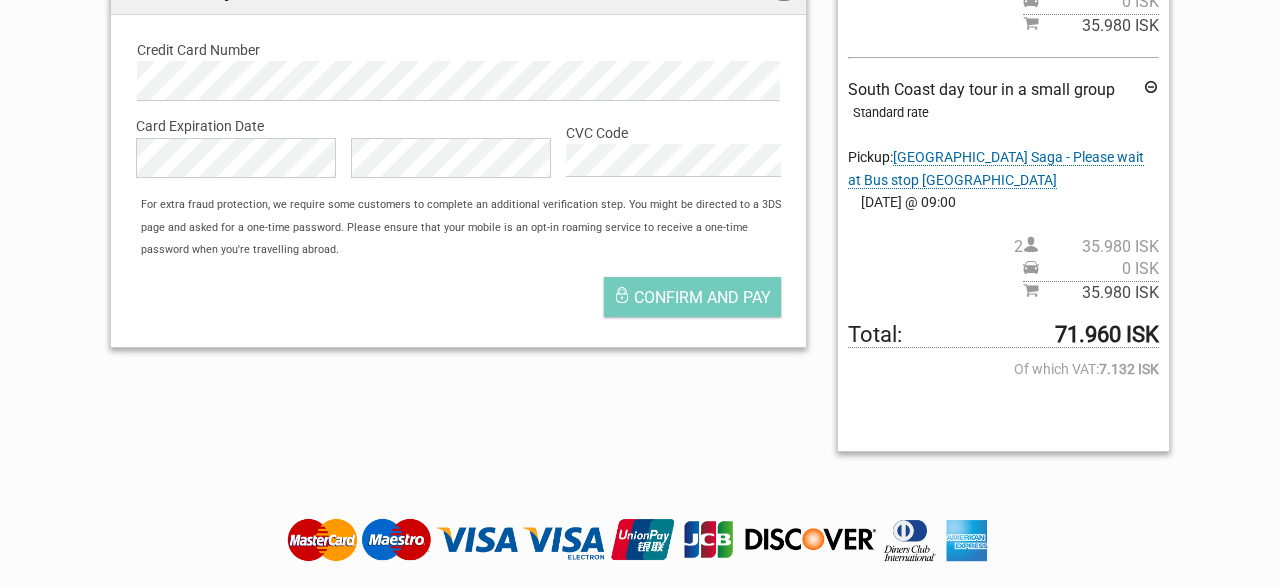 scroll, scrollTop: 358, scrollLeft: 0, axis: vertical 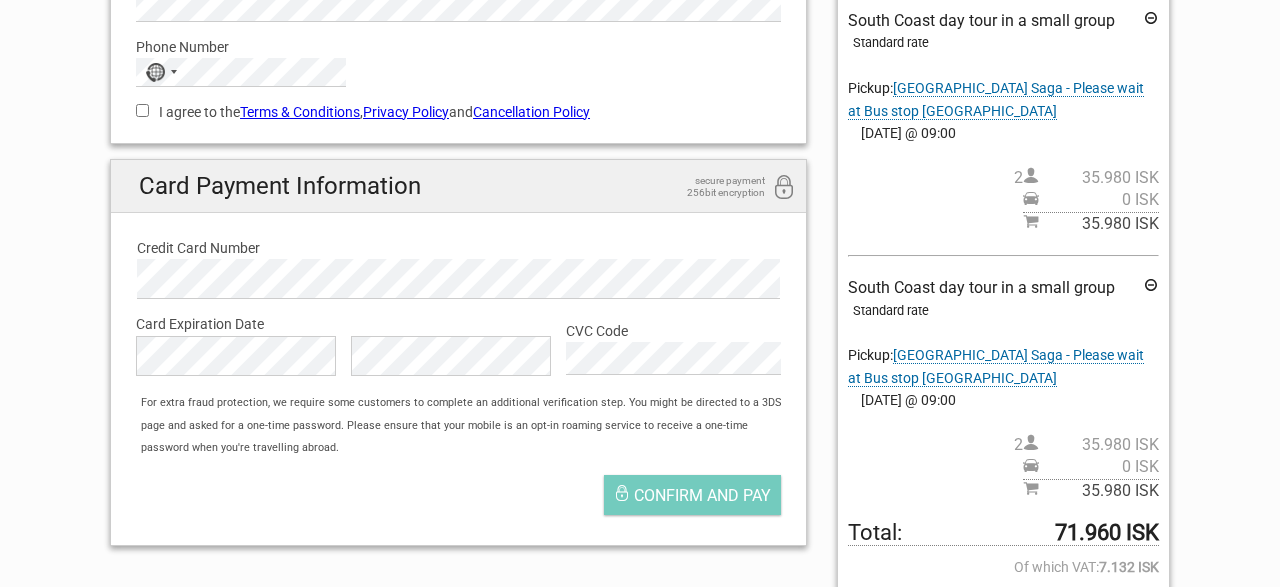 click at bounding box center [1151, 288] 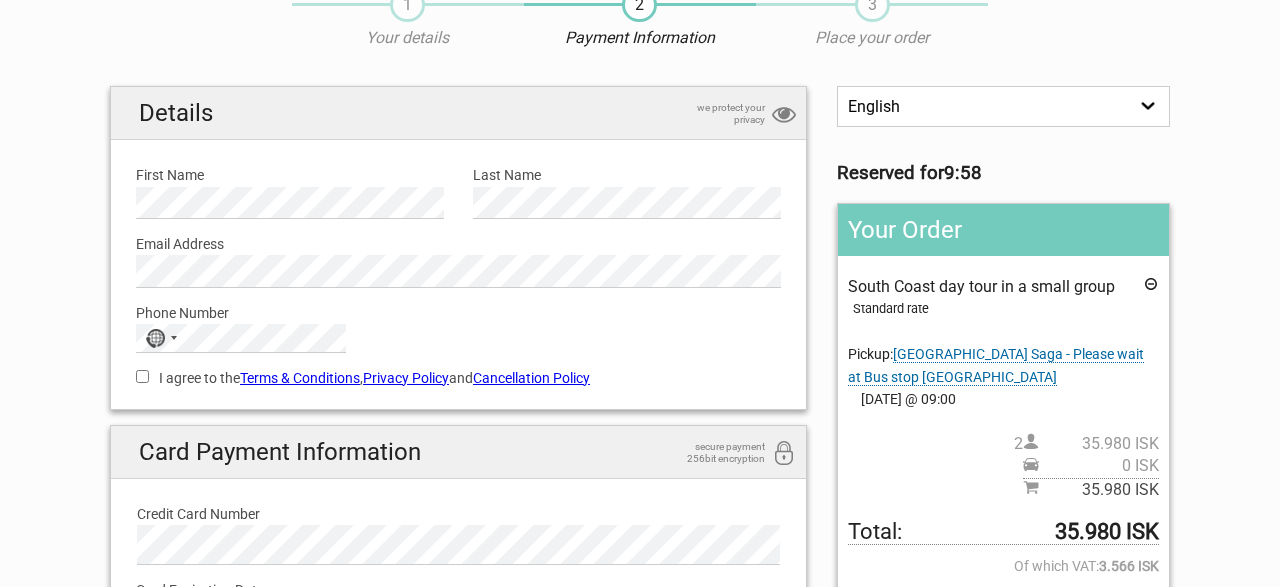 scroll, scrollTop: 0, scrollLeft: 0, axis: both 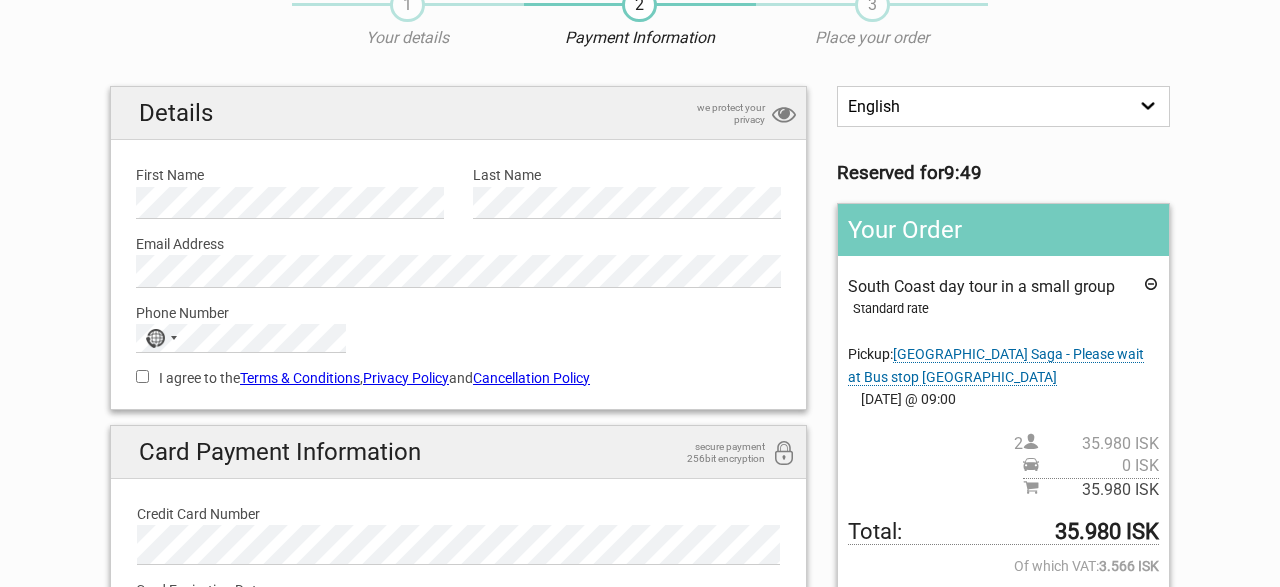 click on "Email Address" at bounding box center (458, 244) 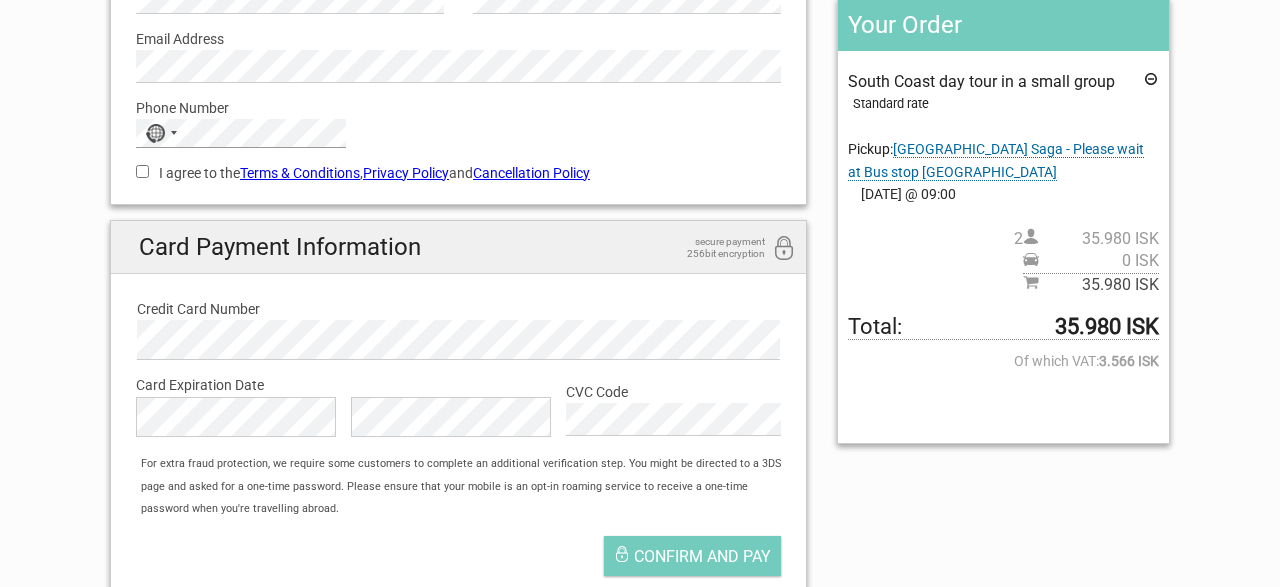 scroll, scrollTop: 298, scrollLeft: 0, axis: vertical 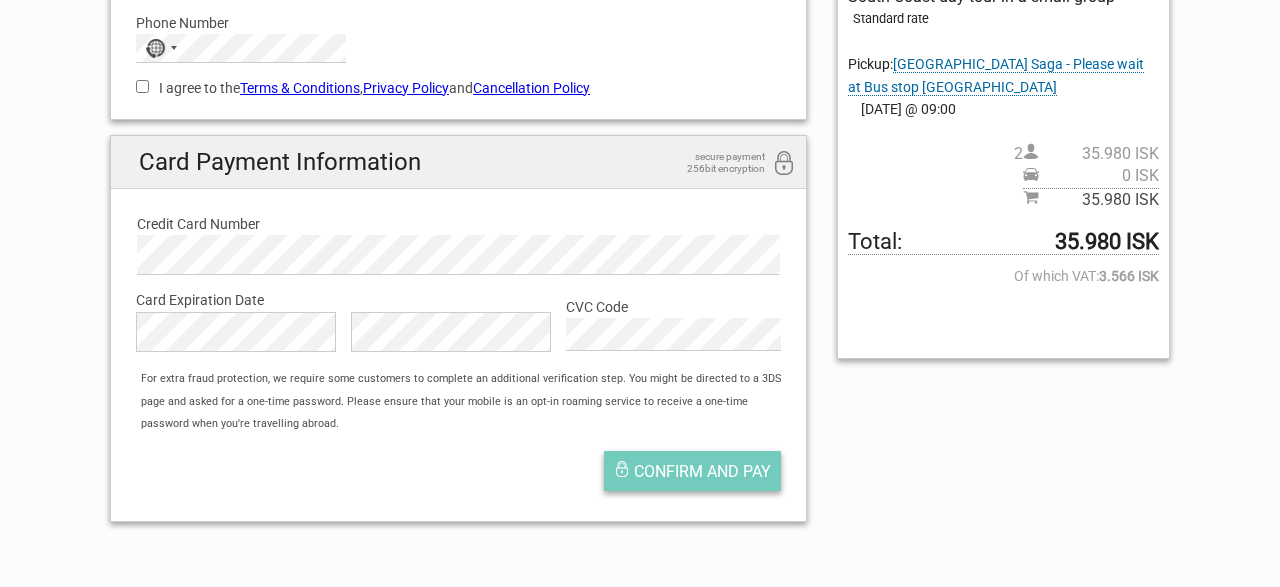 click on "Confirm and pay" at bounding box center [702, 471] 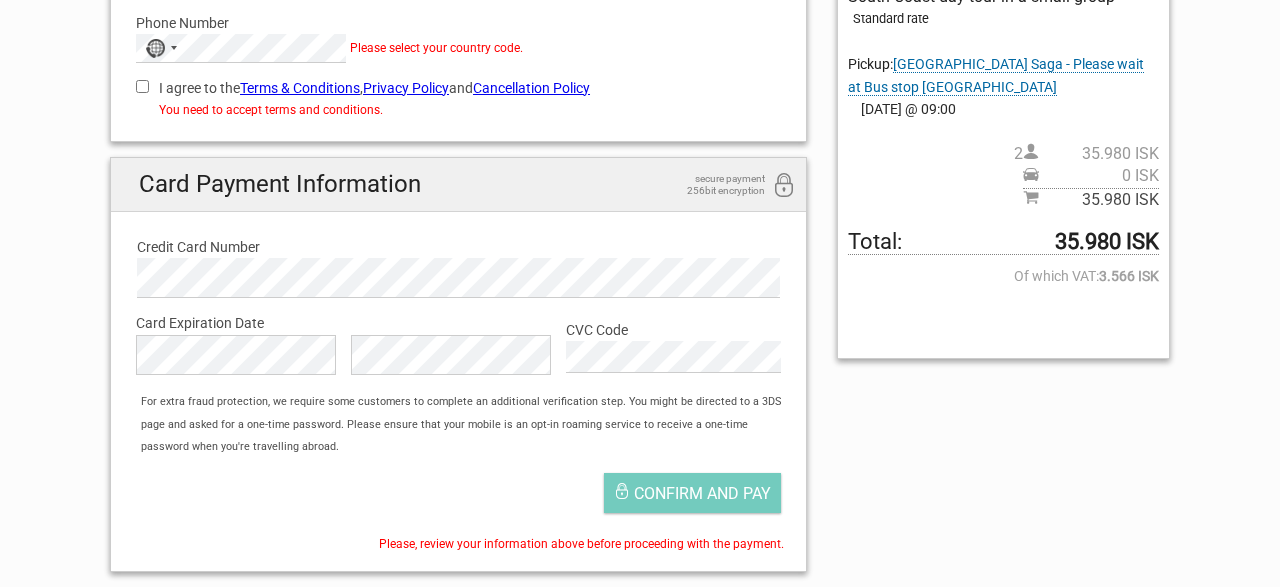 click on "I agree to the  Terms & Conditions ,  Privacy Policy  and  Cancellation Policy" at bounding box center (458, 88) 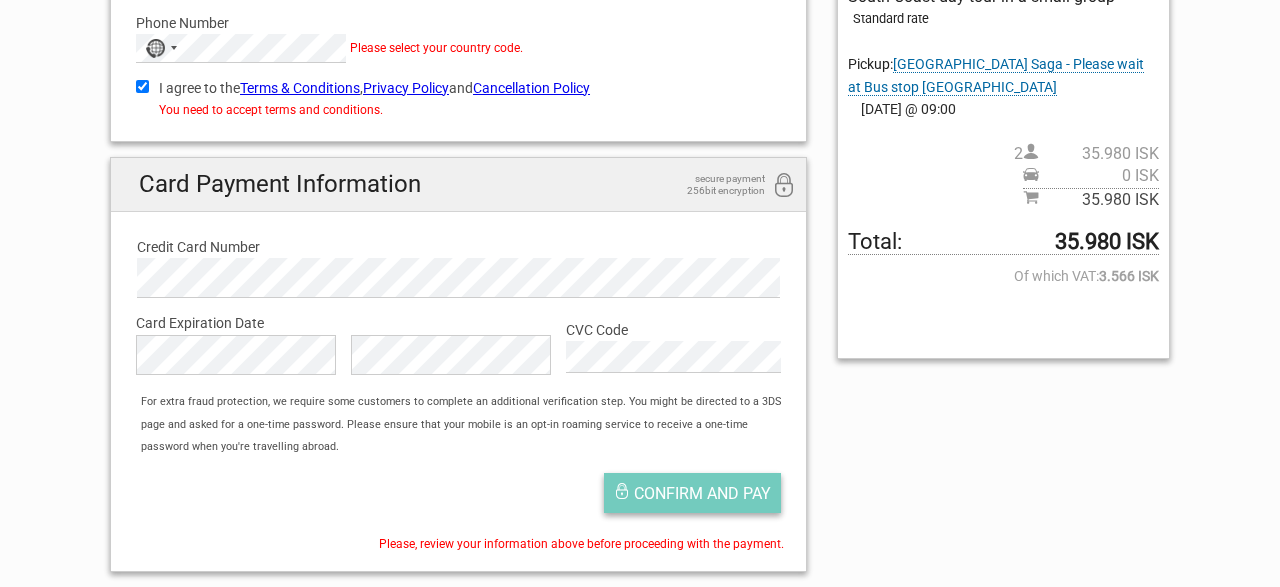 click on "Confirm and pay" at bounding box center [692, 493] 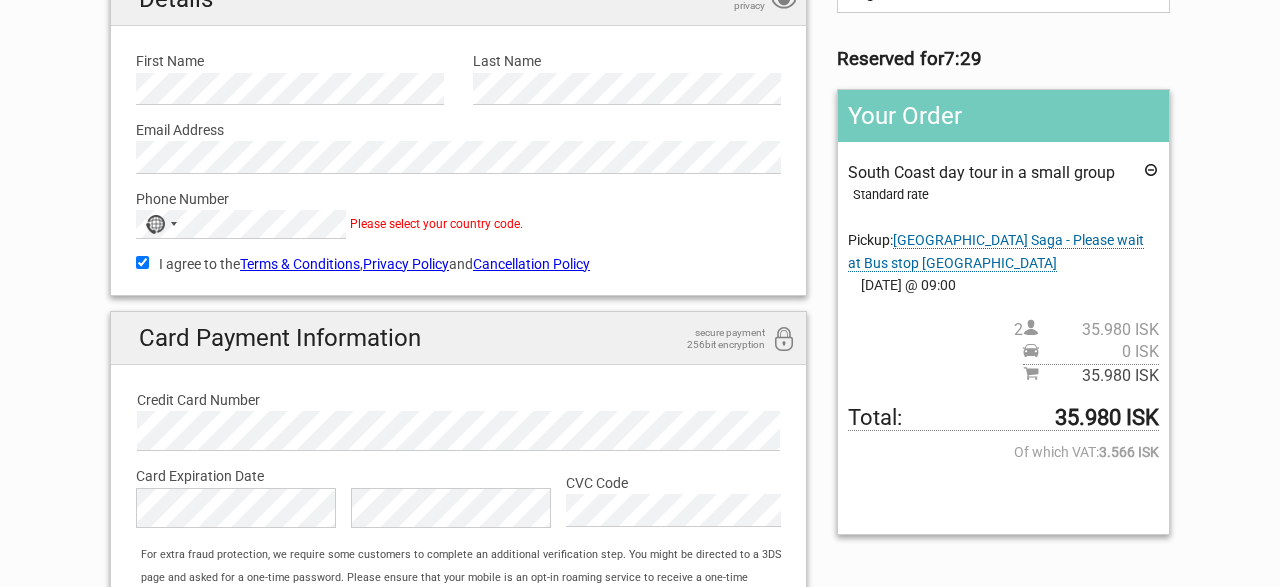 scroll, scrollTop: 174, scrollLeft: 0, axis: vertical 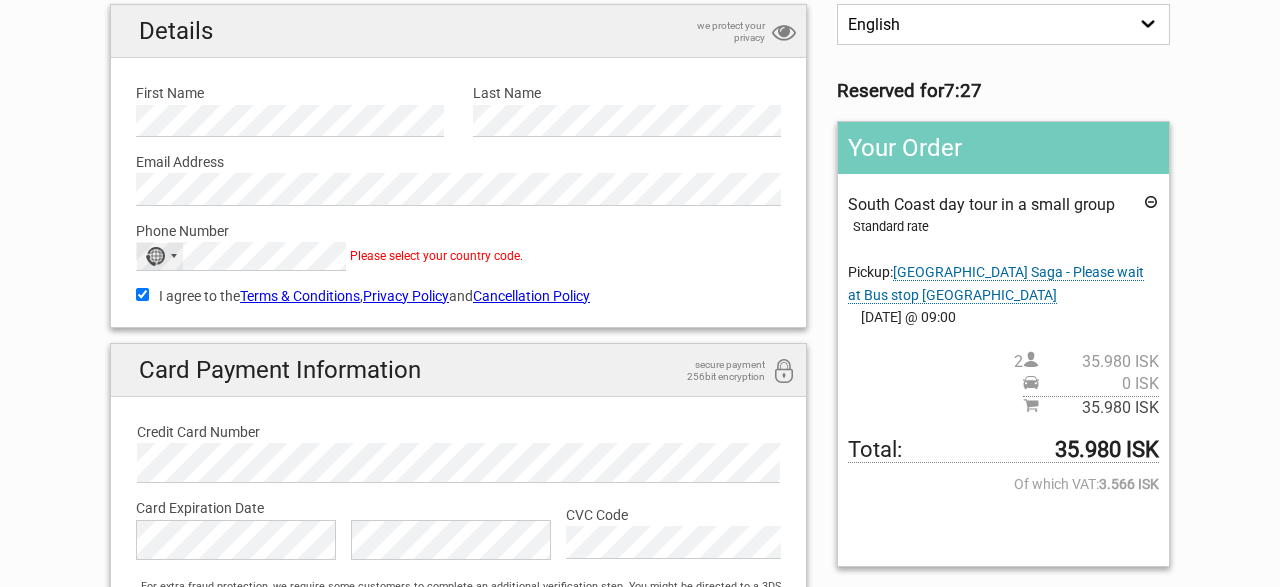 click on "No country selected" at bounding box center [160, 256] 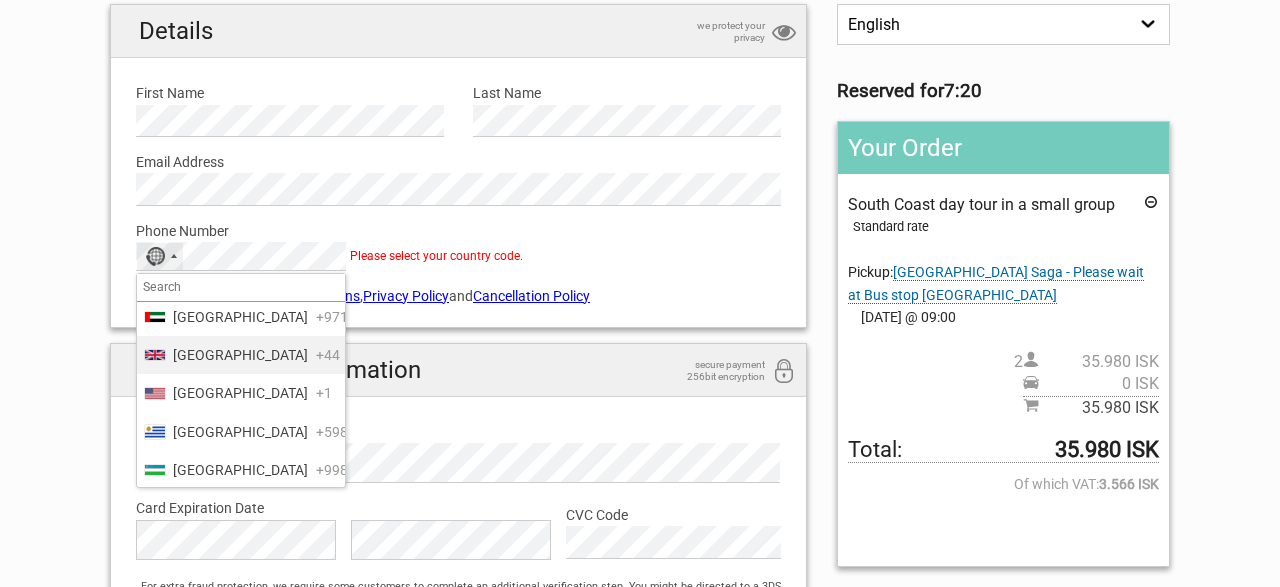 scroll, scrollTop: 9092, scrollLeft: 0, axis: vertical 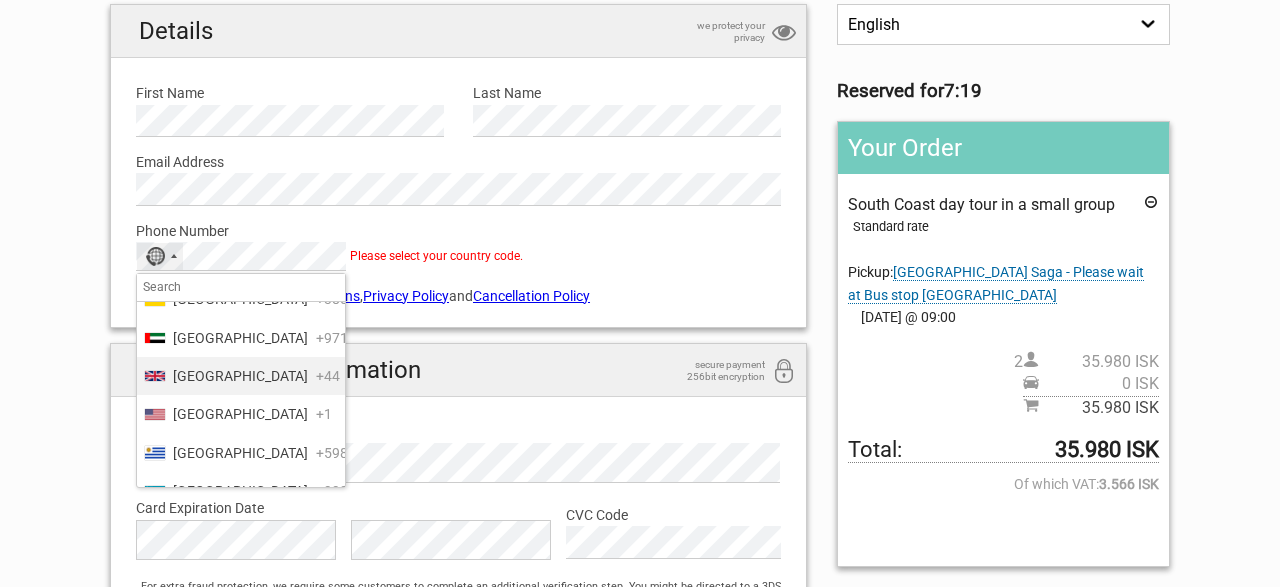 click on "[GEOGRAPHIC_DATA]" at bounding box center [240, 376] 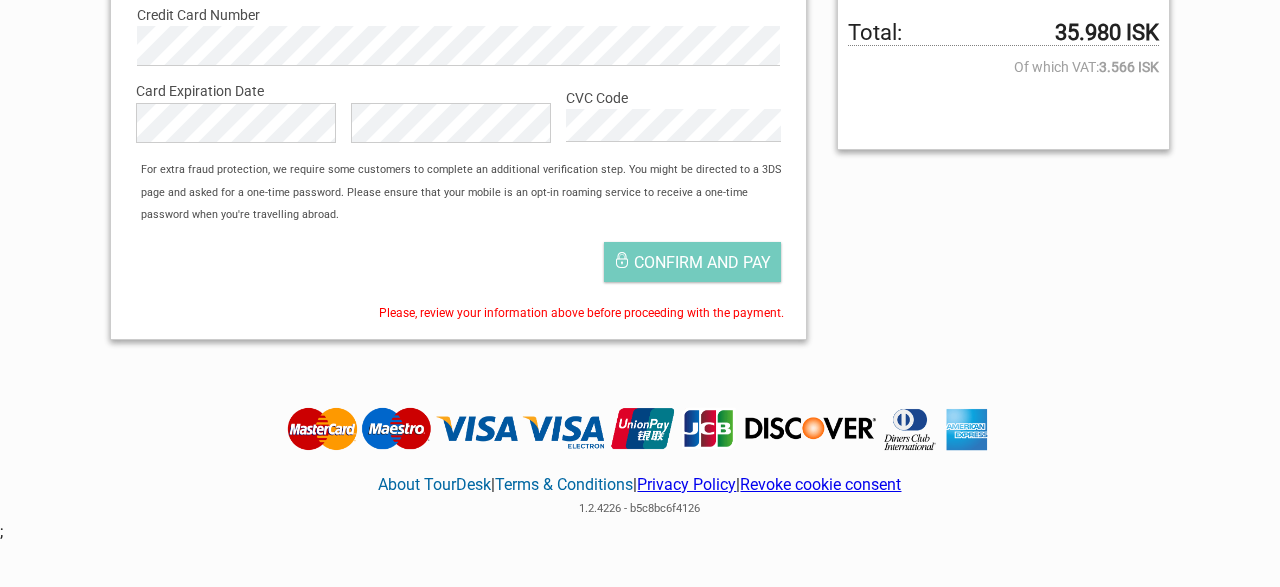 scroll, scrollTop: 588, scrollLeft: 0, axis: vertical 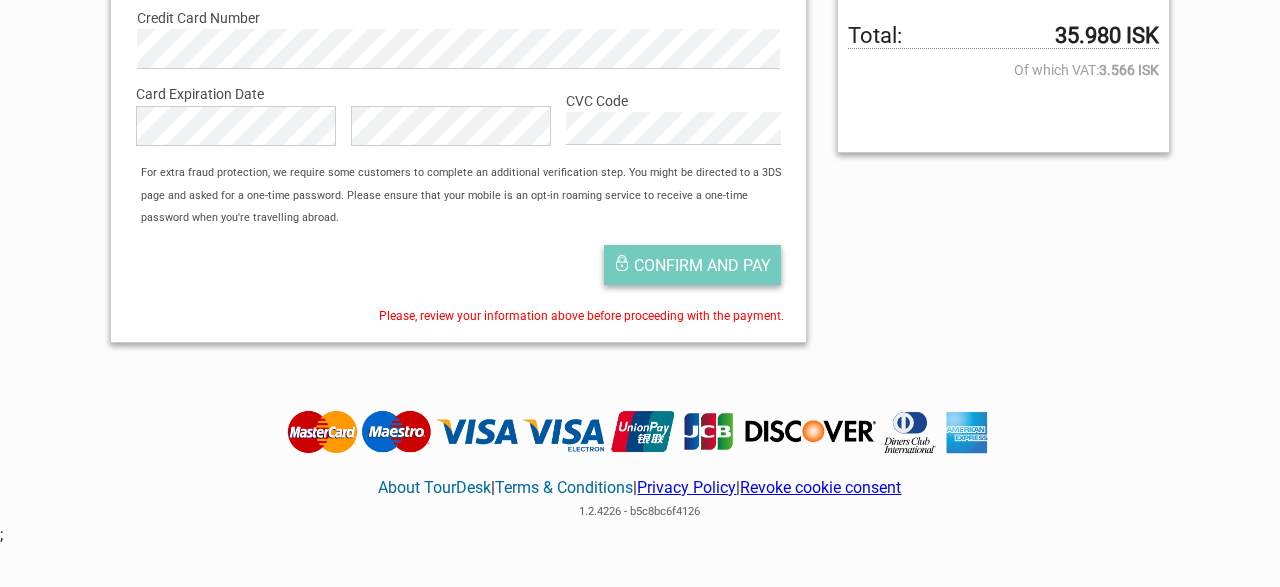 click on "Confirm and pay" at bounding box center [702, 265] 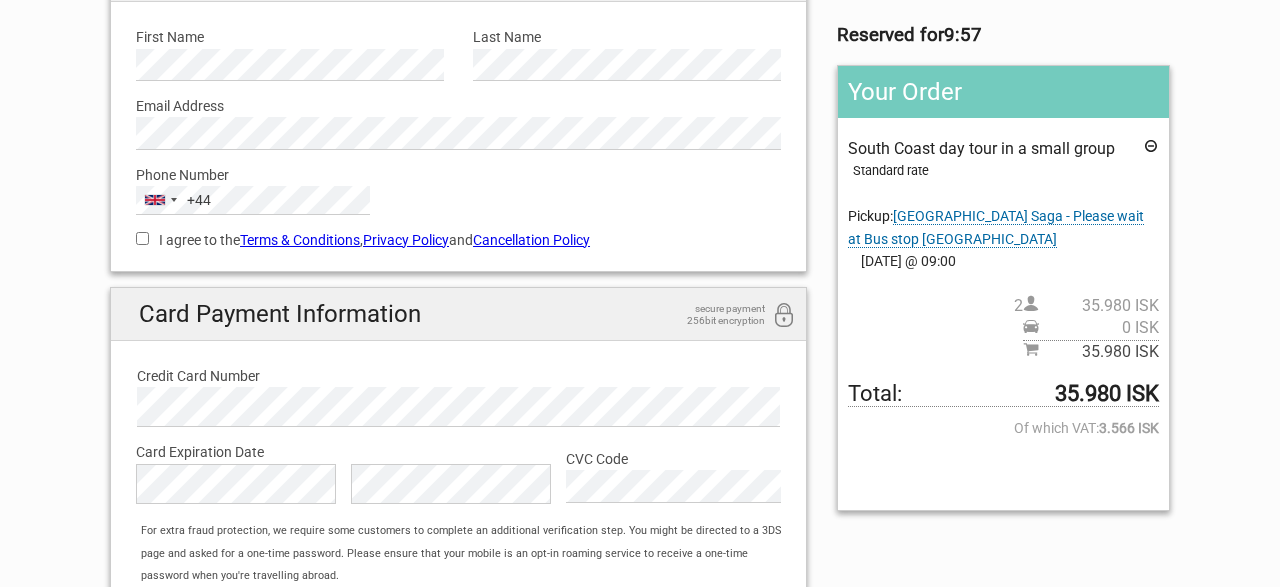 scroll, scrollTop: 0, scrollLeft: 0, axis: both 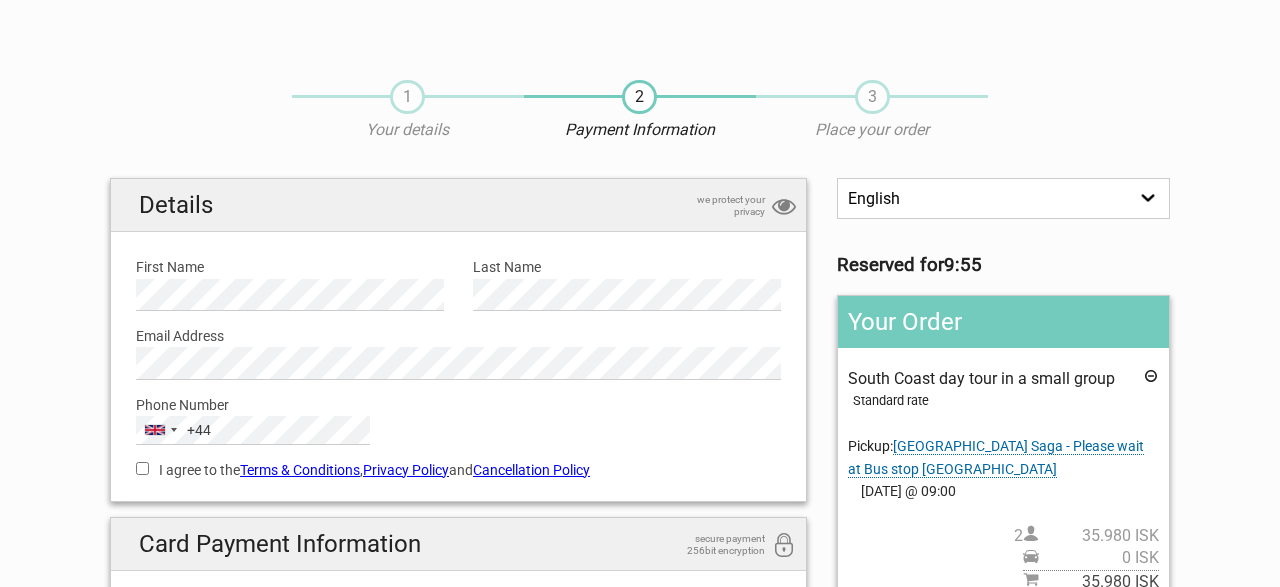 click on "I agree to the  Terms & Conditions ,  Privacy Policy  and  Cancellation Policy" at bounding box center [142, 468] 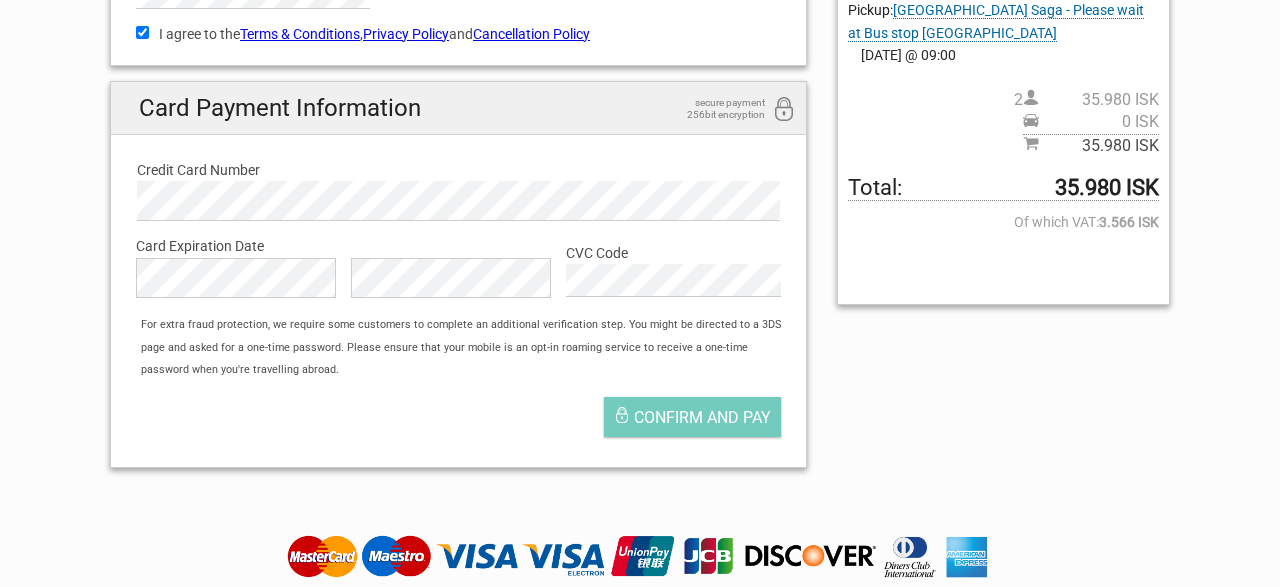 scroll, scrollTop: 437, scrollLeft: 0, axis: vertical 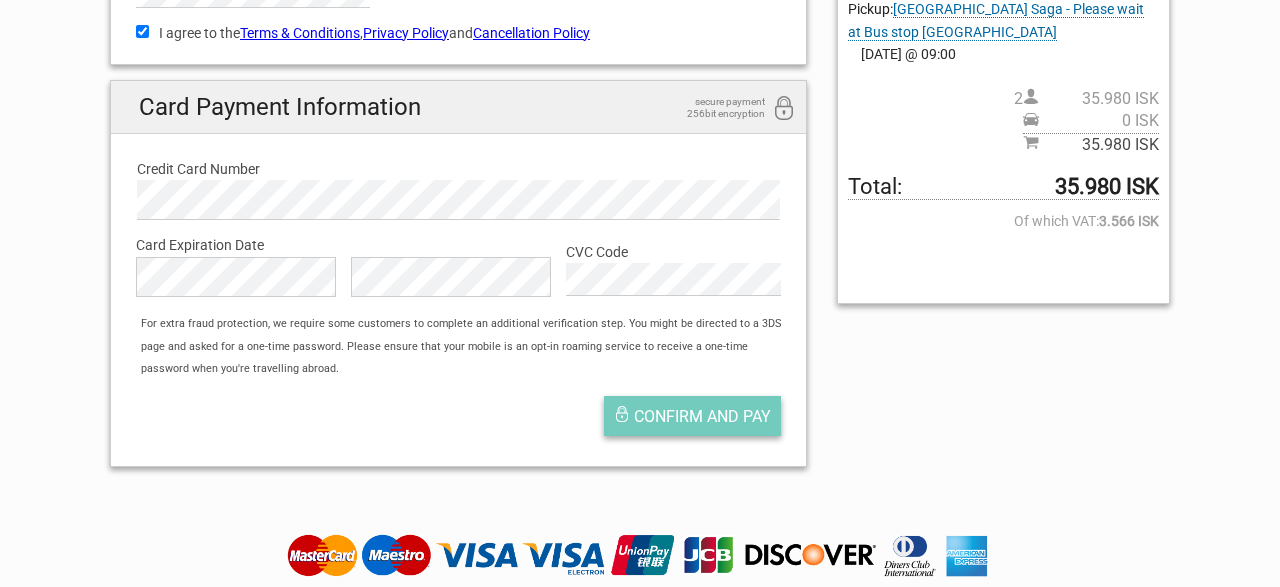 click on "Confirm and pay" at bounding box center [702, 416] 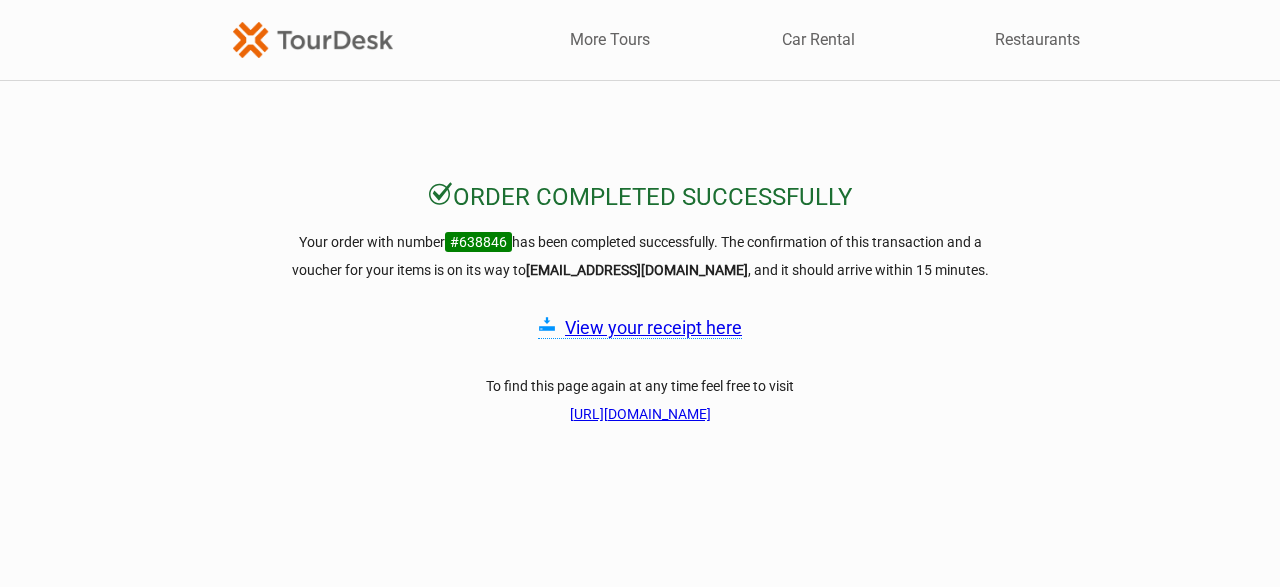 scroll, scrollTop: 0, scrollLeft: 0, axis: both 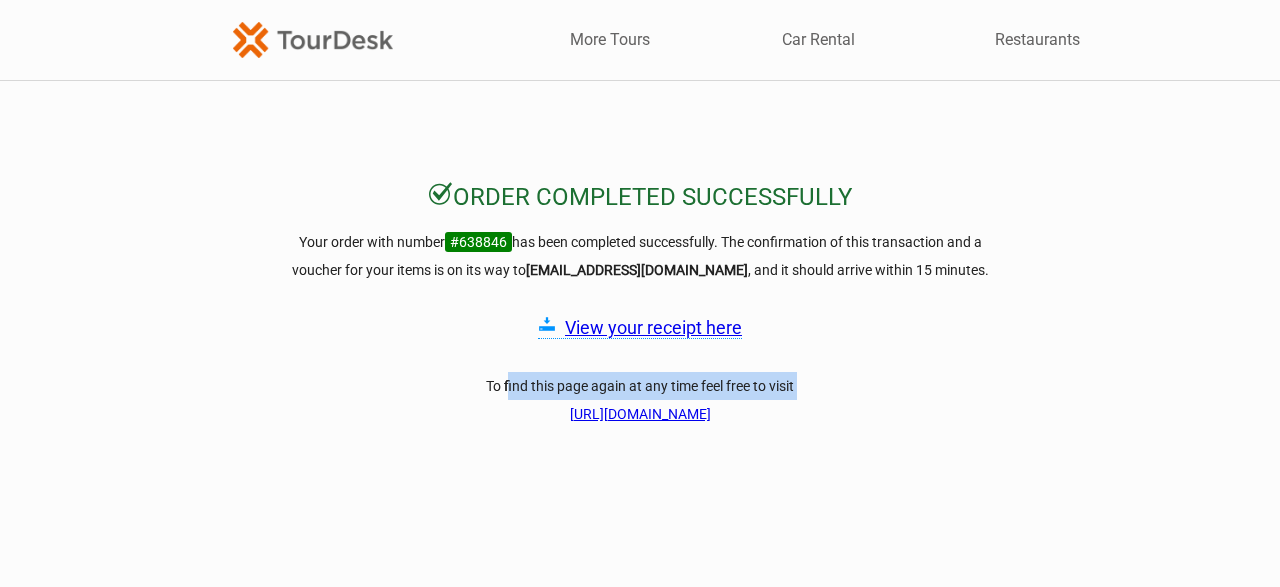 drag, startPoint x: 345, startPoint y: 414, endPoint x: 106, endPoint y: 383, distance: 241.00208 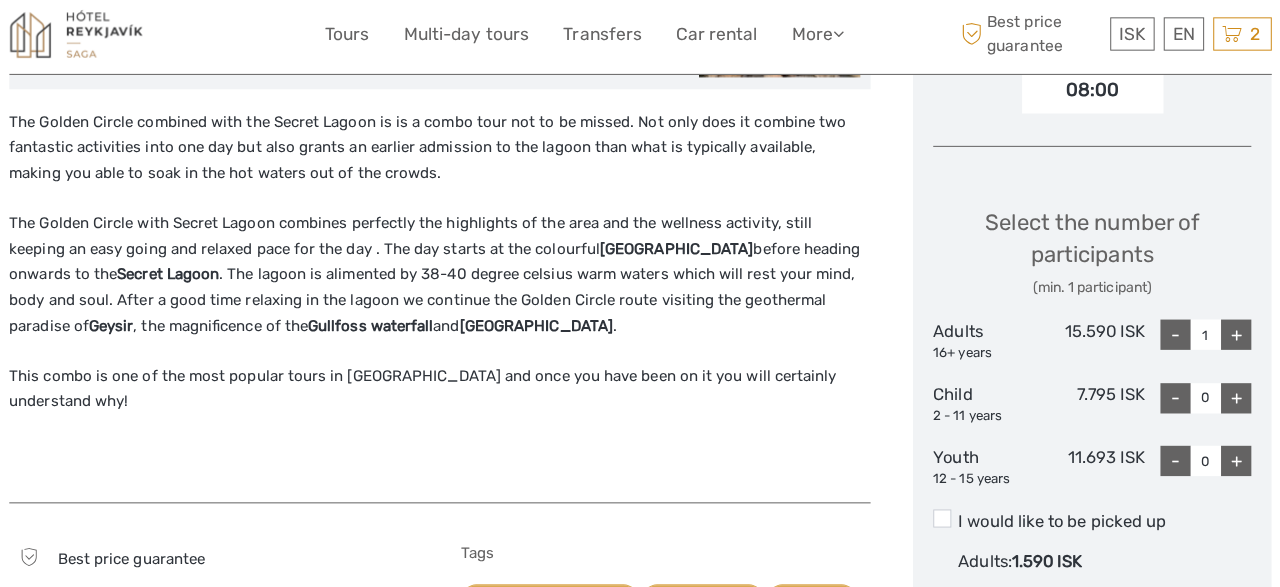scroll, scrollTop: 745, scrollLeft: 0, axis: vertical 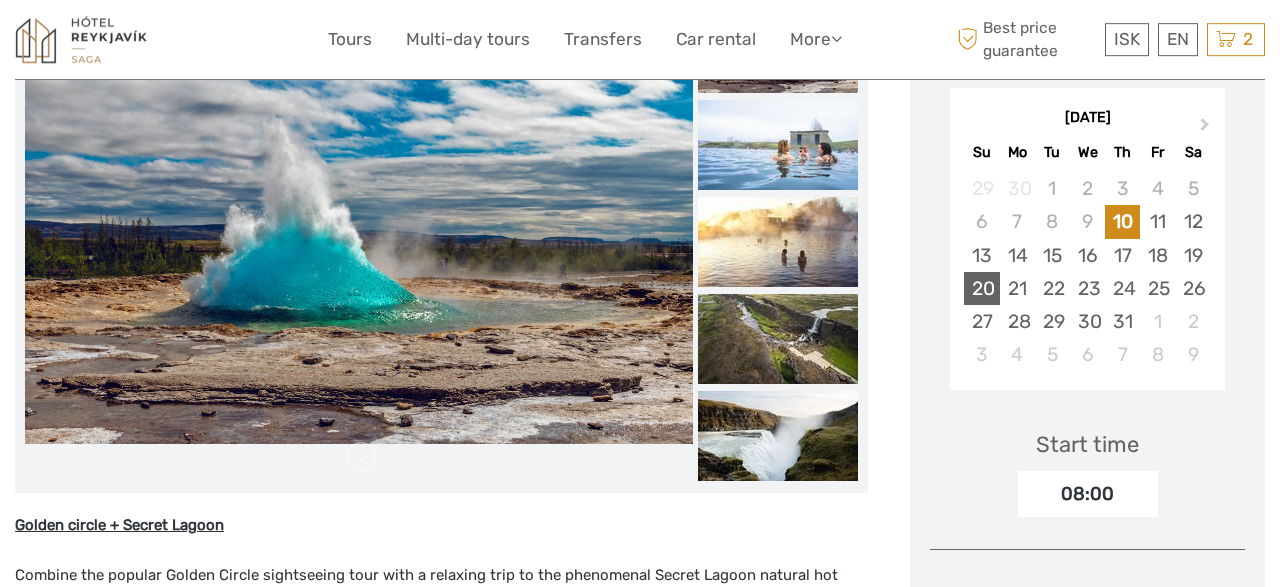 click on "20" at bounding box center (981, 288) 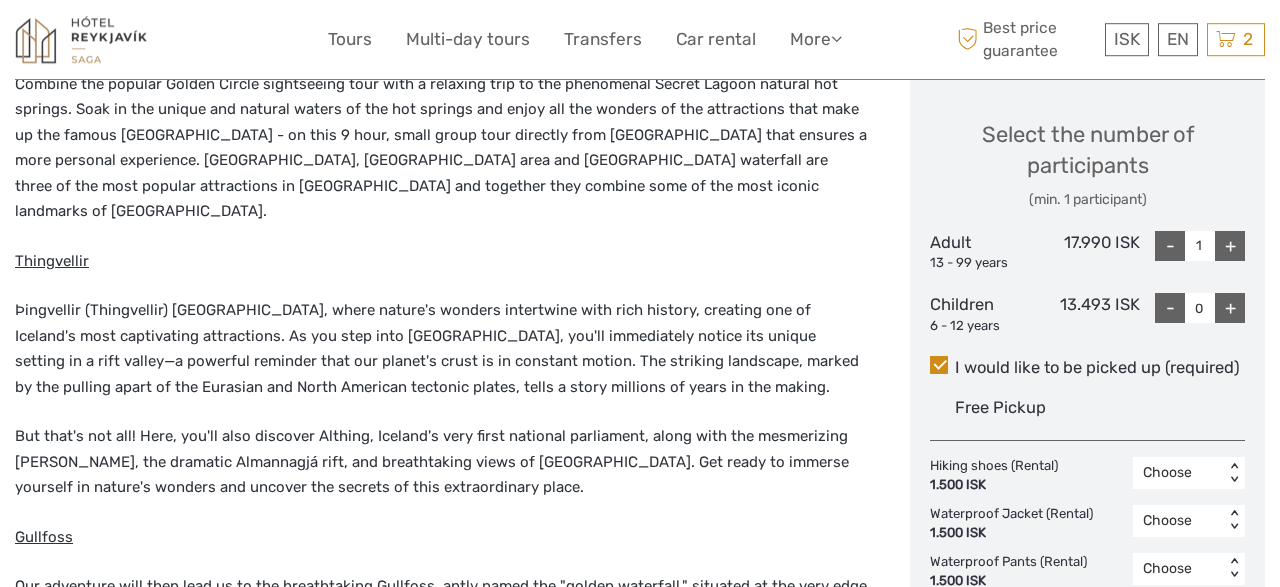 scroll, scrollTop: 874, scrollLeft: 0, axis: vertical 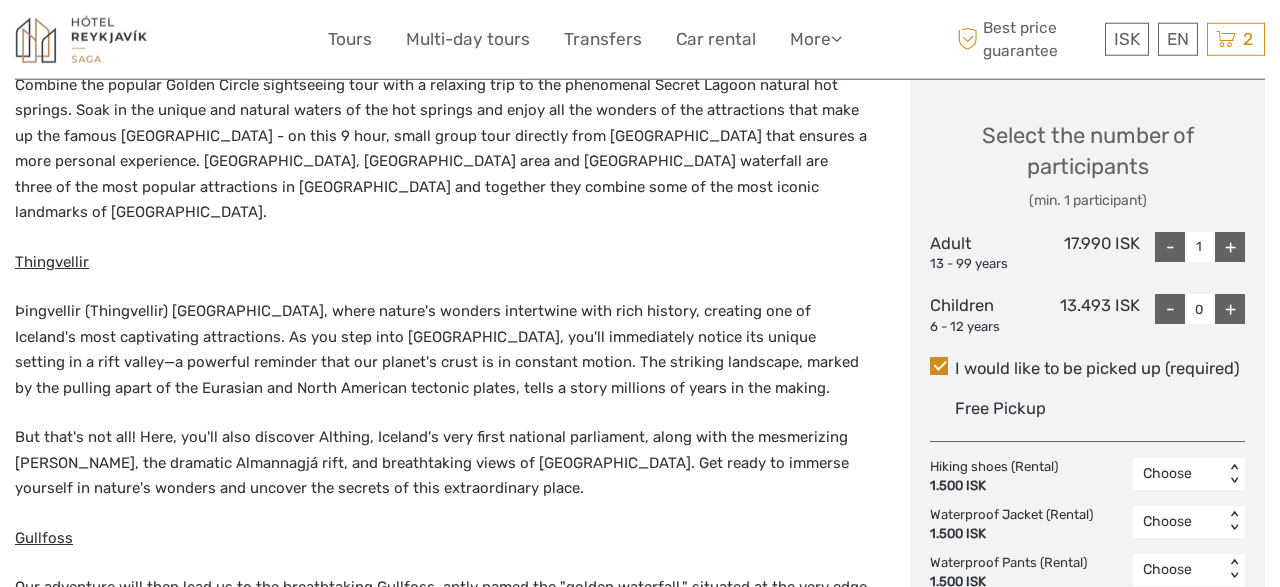 click on "Golden circle + Secret Lagoon Combine the popular Golden Circle sightseeing tour with a relaxing trip to the phenomenal Secret Lagoon natural hot springs. Soak in the unique and natural waters of the hot springs and enjoy all the wonders of the attractions that make up the famous Golden Circle - on this 9 hour, small group tour directly from Reykjavik that ensures a more personal experience. Thingvellir National Park, Geysir hot spring area and Gullfoss waterfall are three of the most popular attractions in Iceland and together they combine some of the most iconic landmarks of Iceland.   Thingvellir But that's not all! Here, you'll also discover Althing, Iceland's very first national parliament, along with the mesmerizing Silfra Fissure, the dramatic Almannagjá rift, and breathtaking views of Þingvallavatn lake. Get ready to immerse yourself in nature's wonders and uncover the secrets of this extraordinary place. Gullfoss Geysir Secret lagoon" at bounding box center [441, 738] 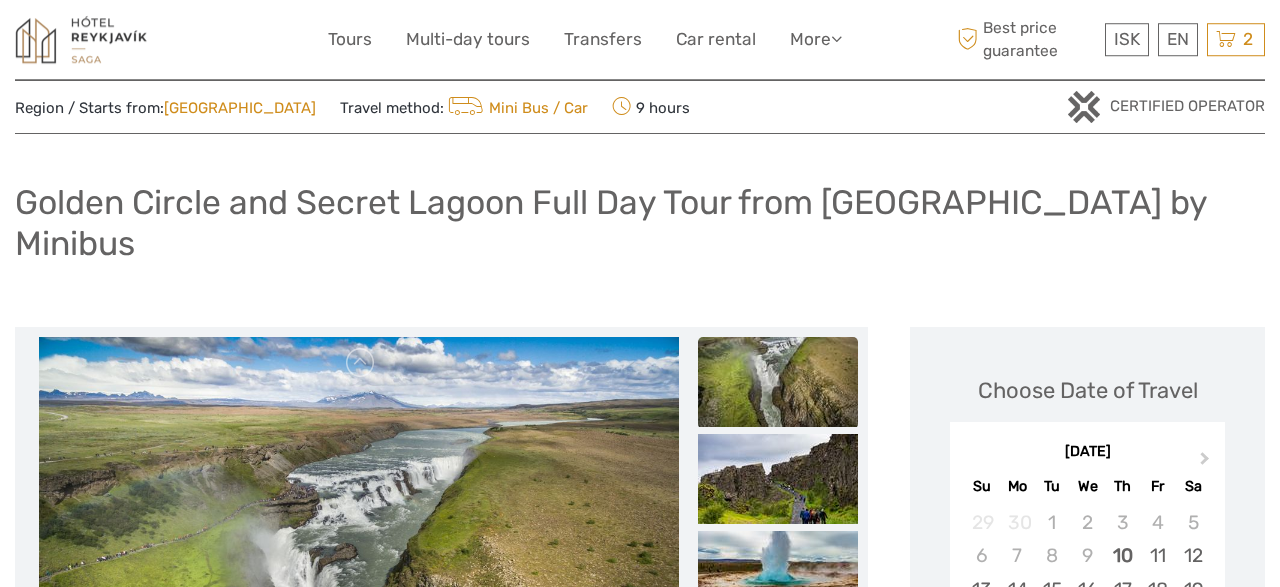 scroll, scrollTop: 4203, scrollLeft: 0, axis: vertical 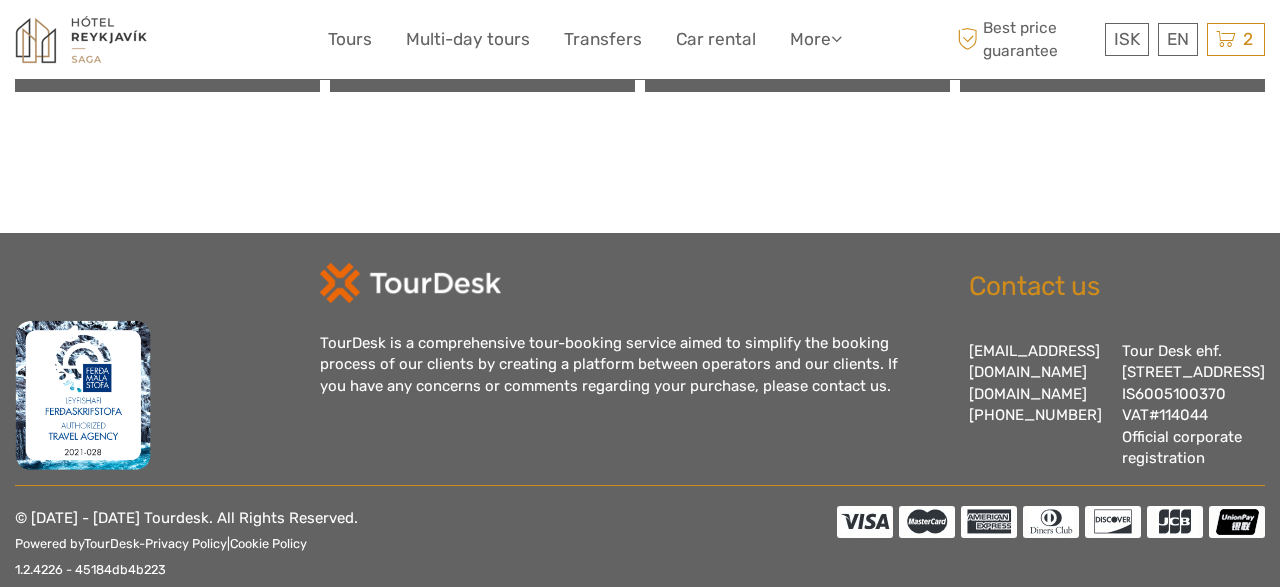 click on "TourDesk is a comprehensive tour-booking service aimed to simplify the booking process of our clients by creating a platform between operators and our clients. If you have any concerns or comments regarding your purchase, please contact us.
Contact us
info@tourdesk.io
tourdesk.com
+354 553 4321
Tour Desk ehf.
Lækjartorg 5, 101 Reykjavik, Iceland
IS6005100370
VAT#114044
Official corporate registration
© 2013 - 2025 Tourdesk. All Rights Reserved.
Powered by  TourDesk  -  Privacy Policy  |  Cookie Policy    Cookie settings
1.2.4226 - 45184db4b223" at bounding box center (640, 429) 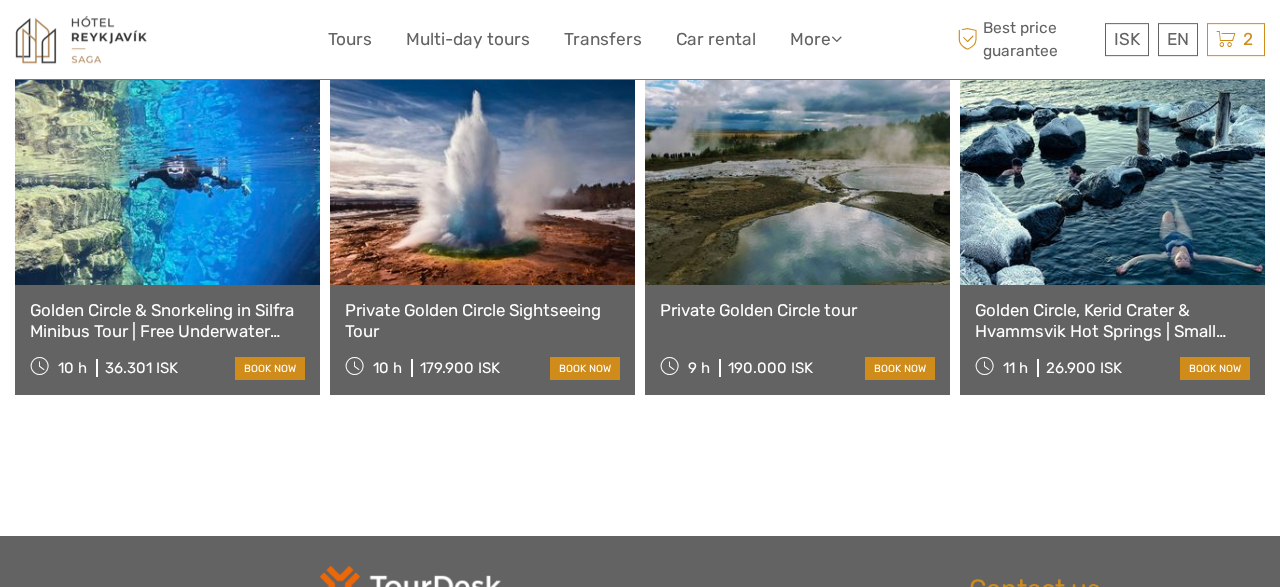 scroll, scrollTop: 3730, scrollLeft: 0, axis: vertical 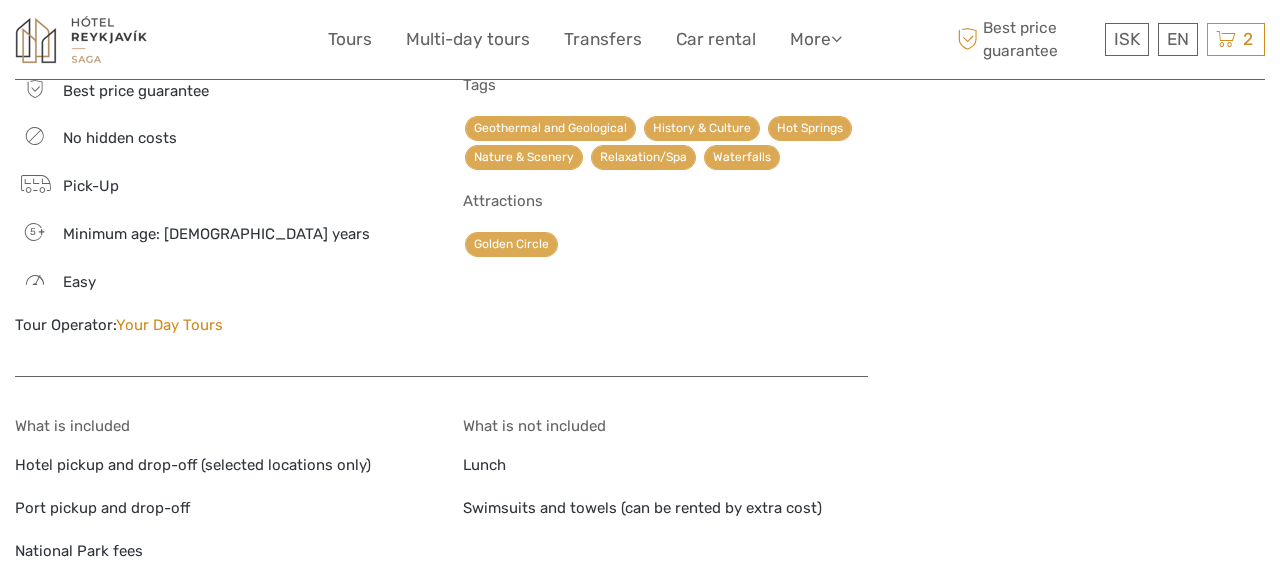 click on "Your Day Tours" at bounding box center [169, 325] 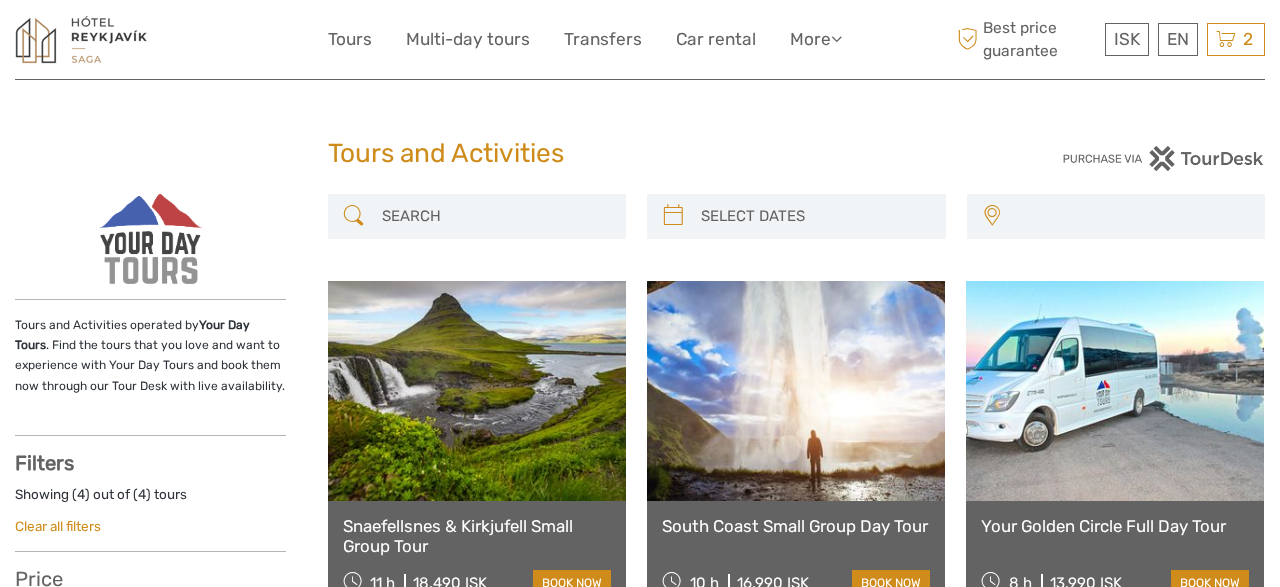 select 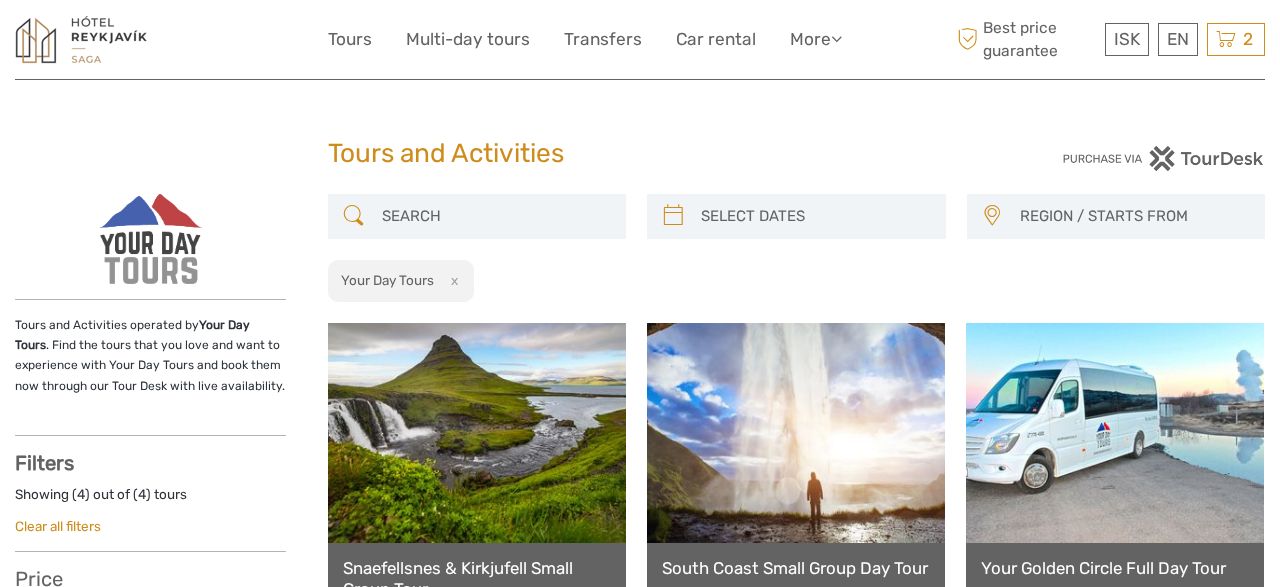 scroll, scrollTop: 0, scrollLeft: 0, axis: both 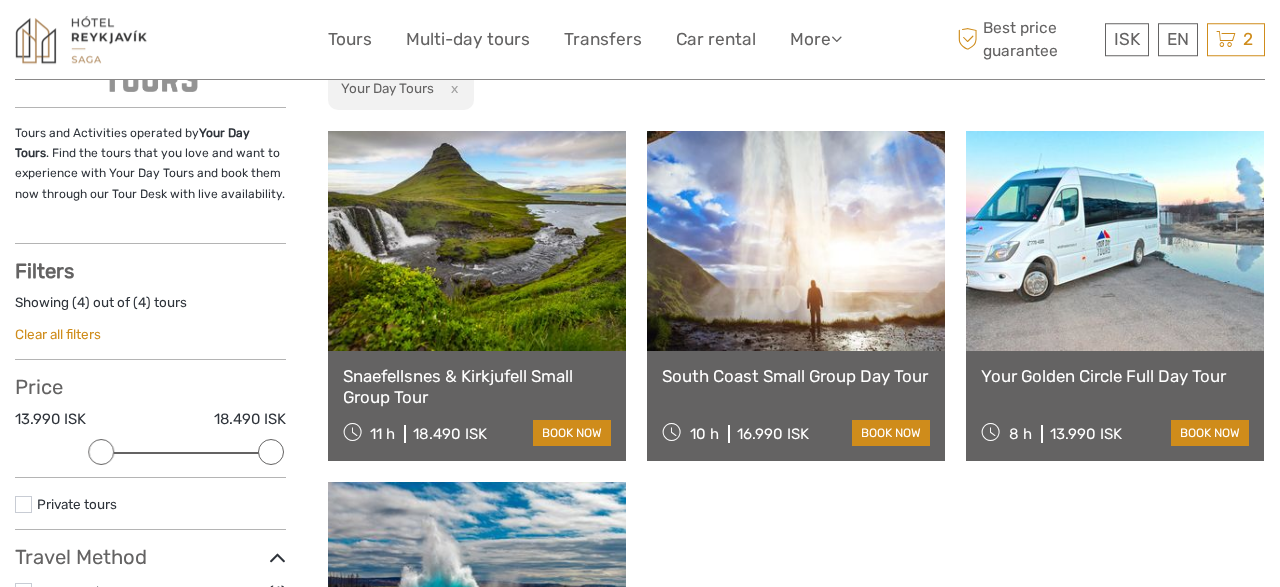 click at bounding box center (796, 241) 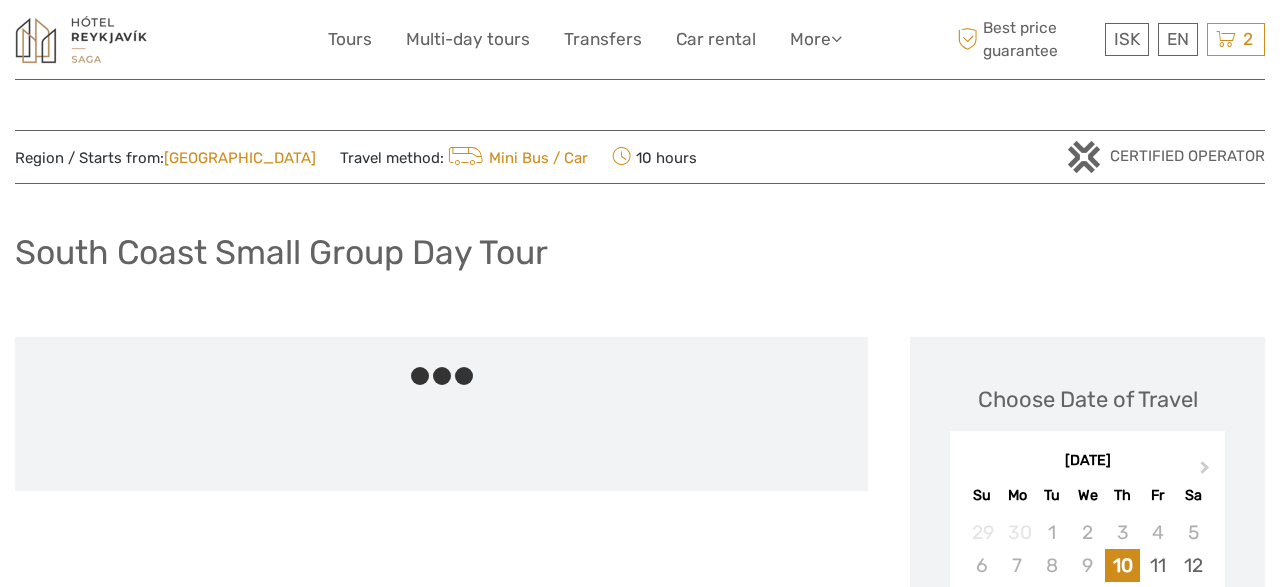 scroll, scrollTop: 0, scrollLeft: 0, axis: both 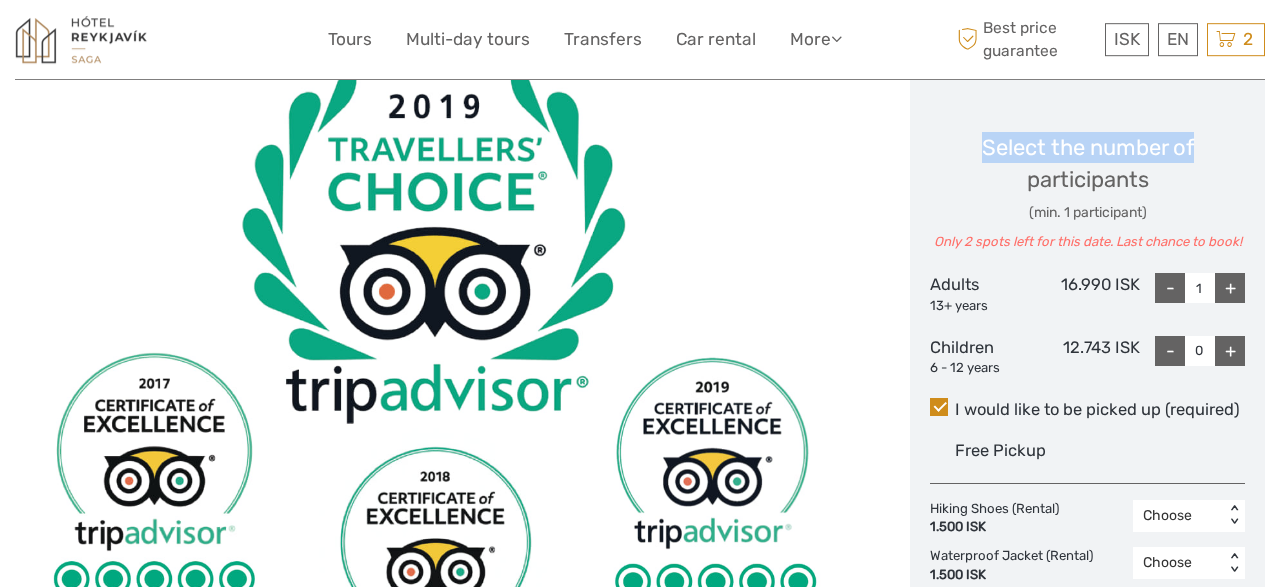 drag, startPoint x: 1195, startPoint y: 133, endPoint x: 1213, endPoint y: 75, distance: 60.728905 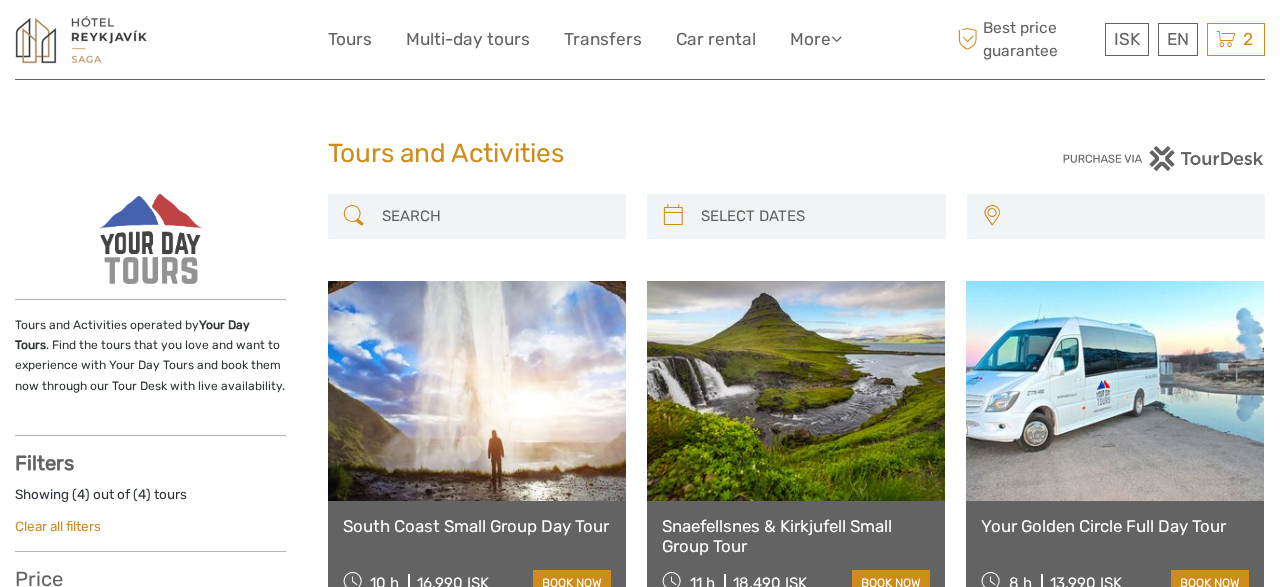 select 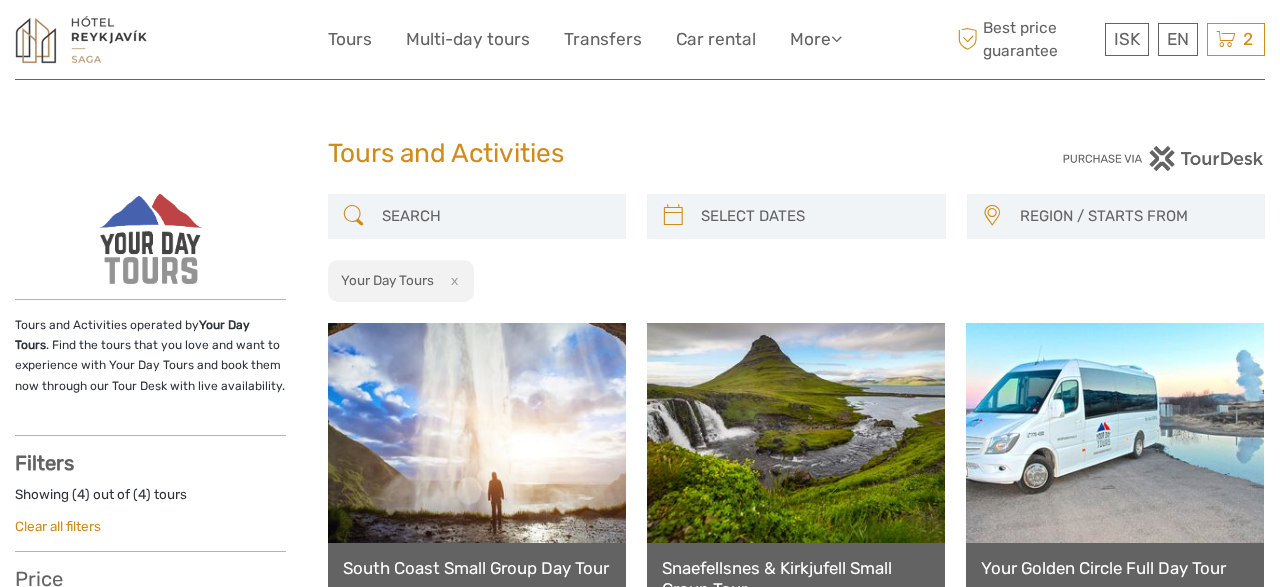 scroll, scrollTop: 0, scrollLeft: 0, axis: both 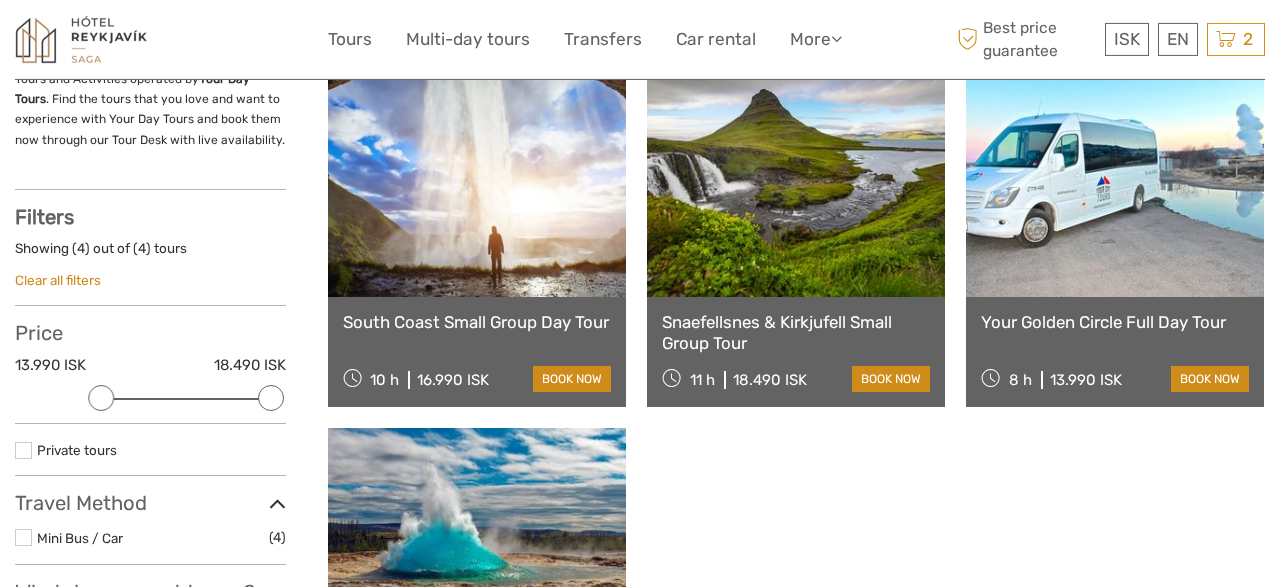 click on "Your Golden Circle Full Day Tour
8 h
13.990 ISK
book now" at bounding box center [1115, 352] 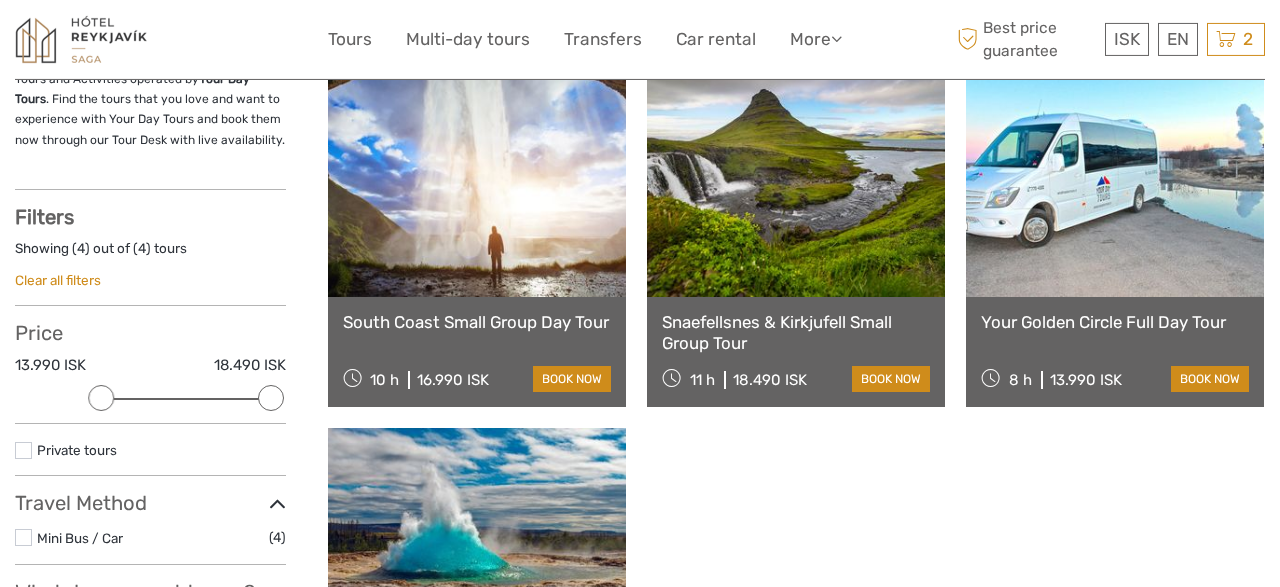 click at bounding box center (1115, 187) 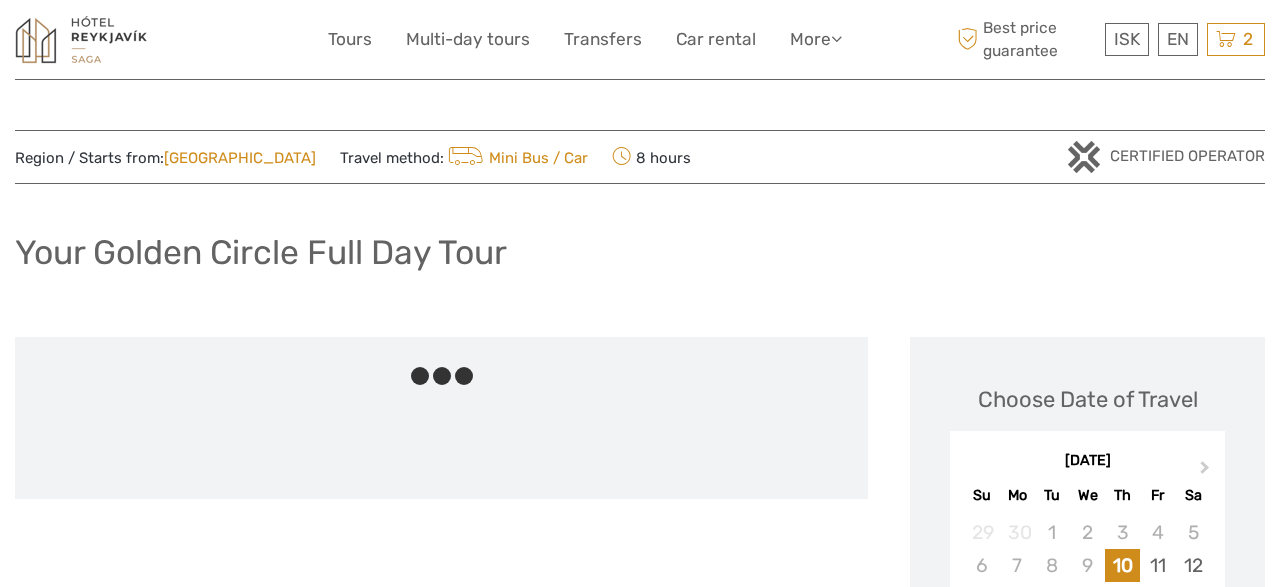 scroll, scrollTop: 0, scrollLeft: 0, axis: both 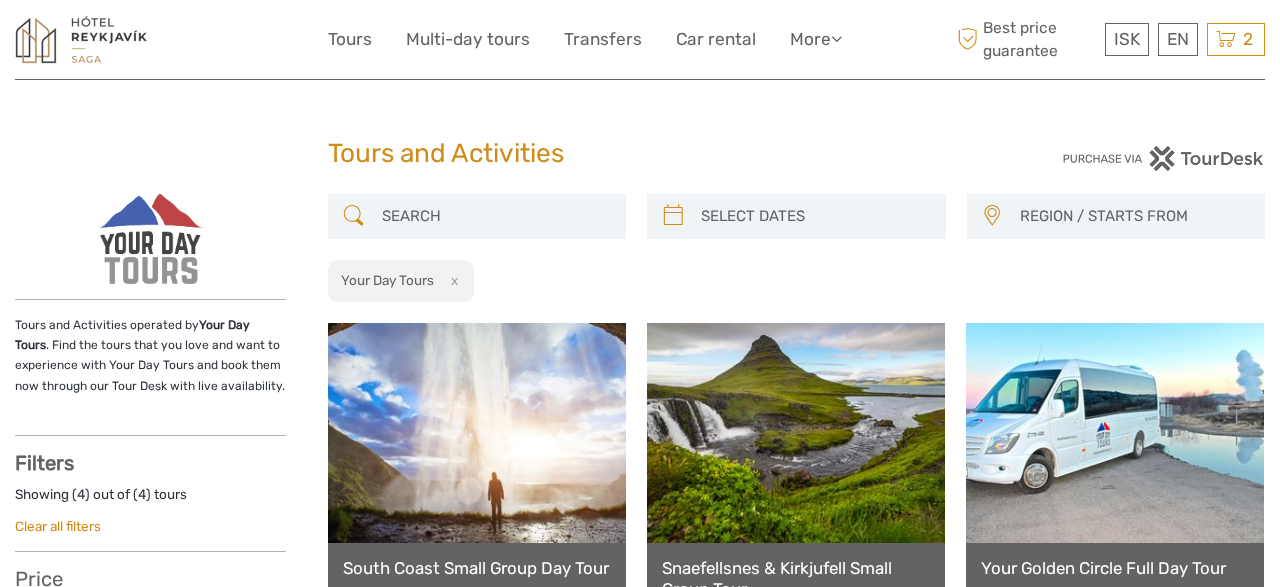 select 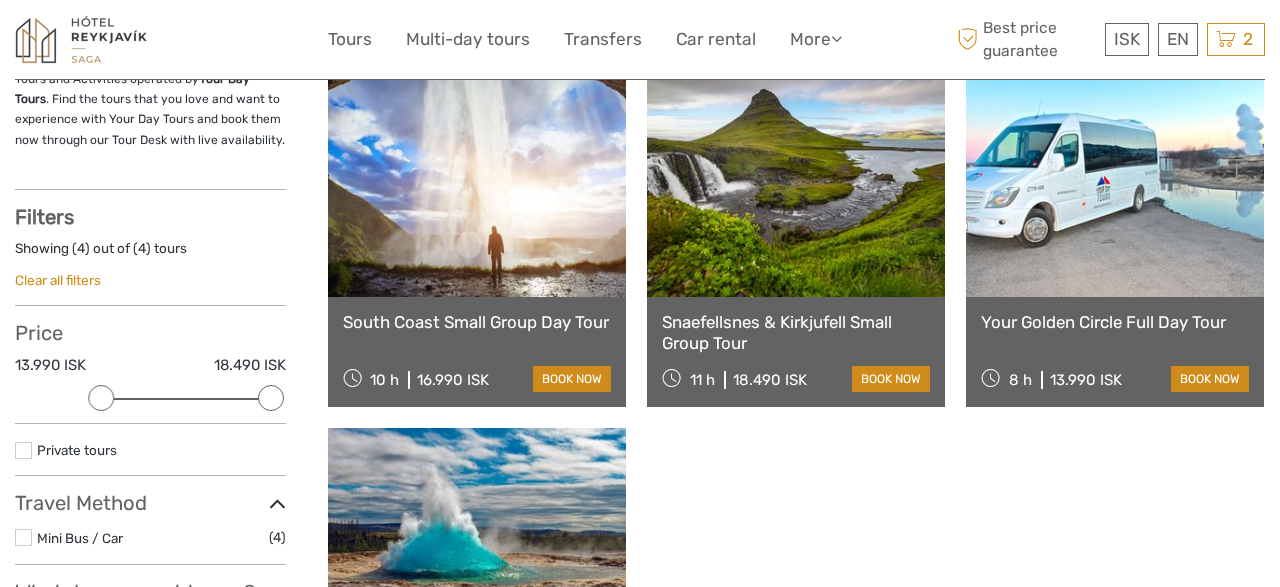 scroll, scrollTop: 0, scrollLeft: 0, axis: both 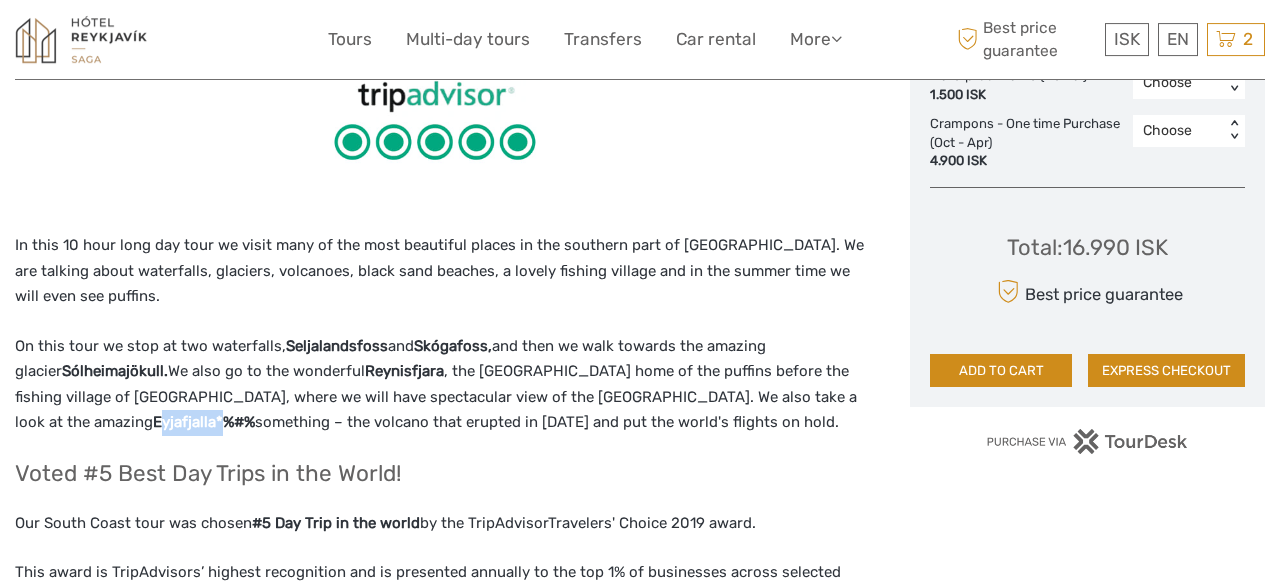 drag, startPoint x: 79, startPoint y: 424, endPoint x: 18, endPoint y: 417, distance: 61.400326 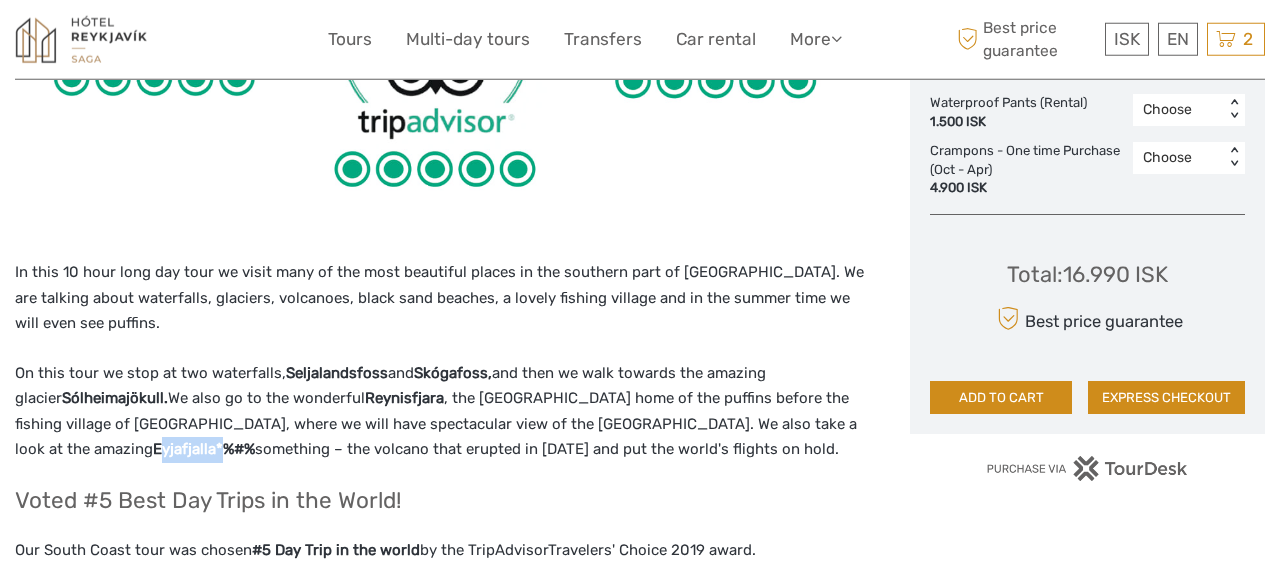 scroll, scrollTop: 1318, scrollLeft: 0, axis: vertical 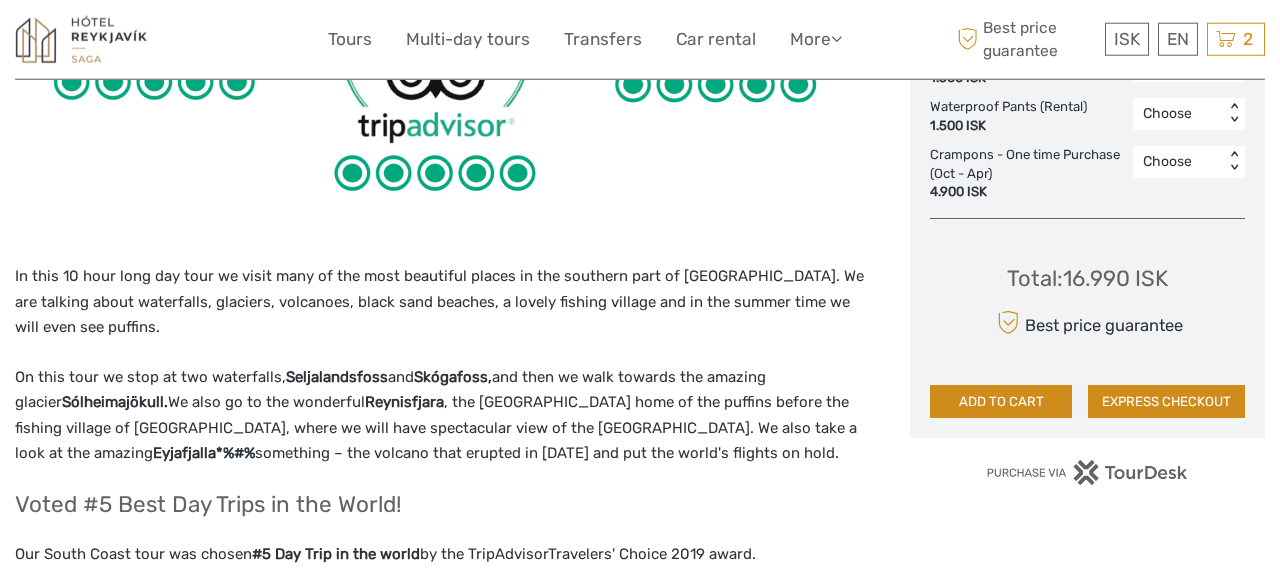 click on "In this 10 hour long day tour we visit many of the most beautiful places in the southern part of [GEOGRAPHIC_DATA]. We are talking about waterfalls, glaciers, volcanoes, black sand beaches, a lovely fishing village and in the summer time we will even see puffins. On this tour we stop at two waterfalls,  [GEOGRAPHIC_DATA]  and  [GEOGRAPHIC_DATA],  and then we walk towards the amazing glacier  [GEOGRAPHIC_DATA].  We also go to the wonderful  Reynisfjara , the black sand beach home of the puffins before the fishing village of [GEOGRAPHIC_DATA], where we will have spectacular view of the [GEOGRAPHIC_DATA]. We also take a look at the amazing  Eyjafjalla*%#%  something – the volcano that erupted in [DATE] and put the world's flights on hold.  Voted #5 Best Day Trips in the World! Our South Coast tour was chosen  #5 Day Trip in the world  by the TripAdvisor  Travelers' Choice 2019 award . In all our tours we offer free WiFi, we give you a taste of Icelandic snacks and play Icelandic music for you." at bounding box center [441, 149] 